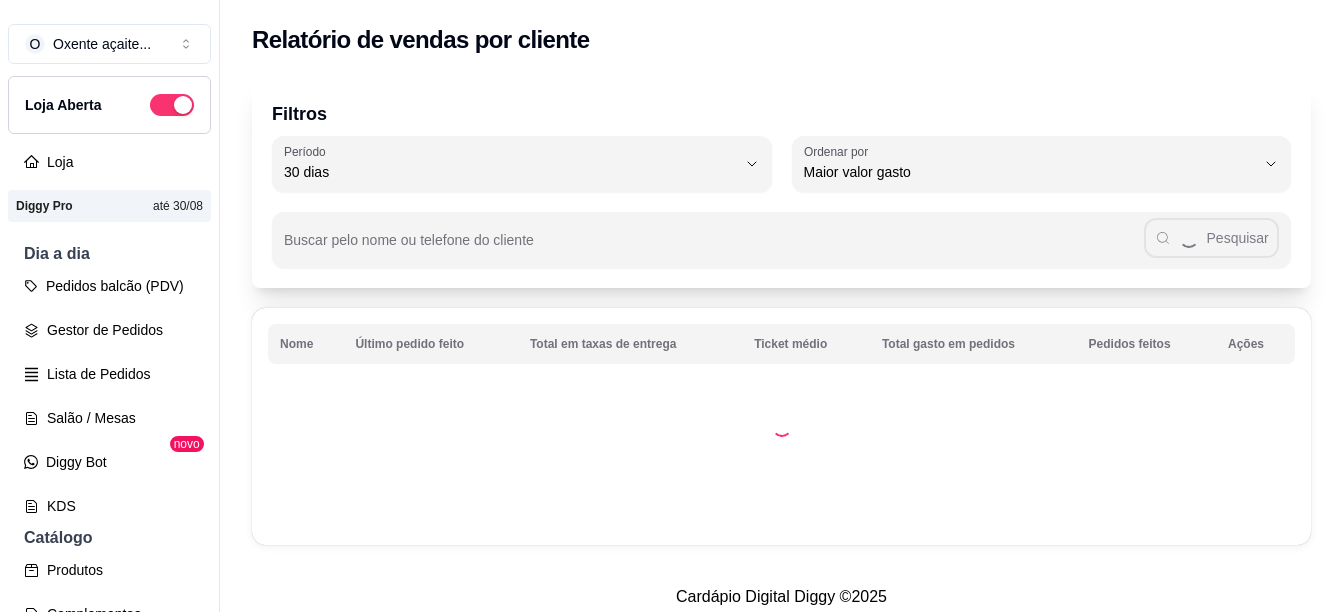 select on "30" 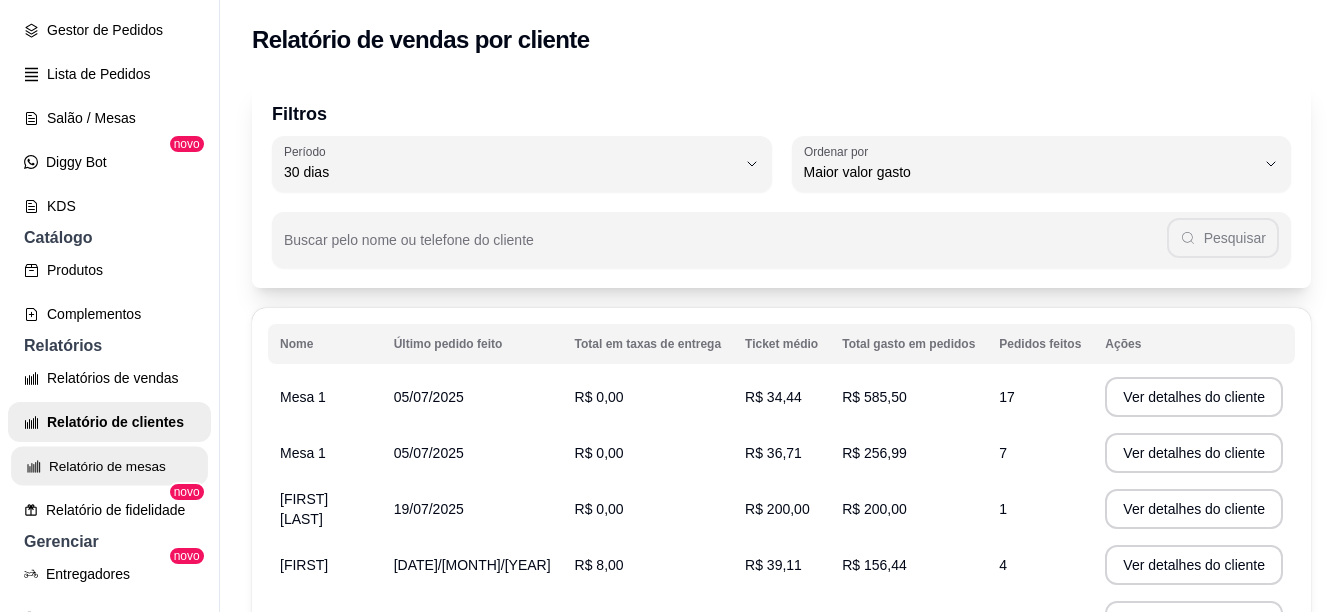 click on "Relatório de mesas" at bounding box center [109, 466] 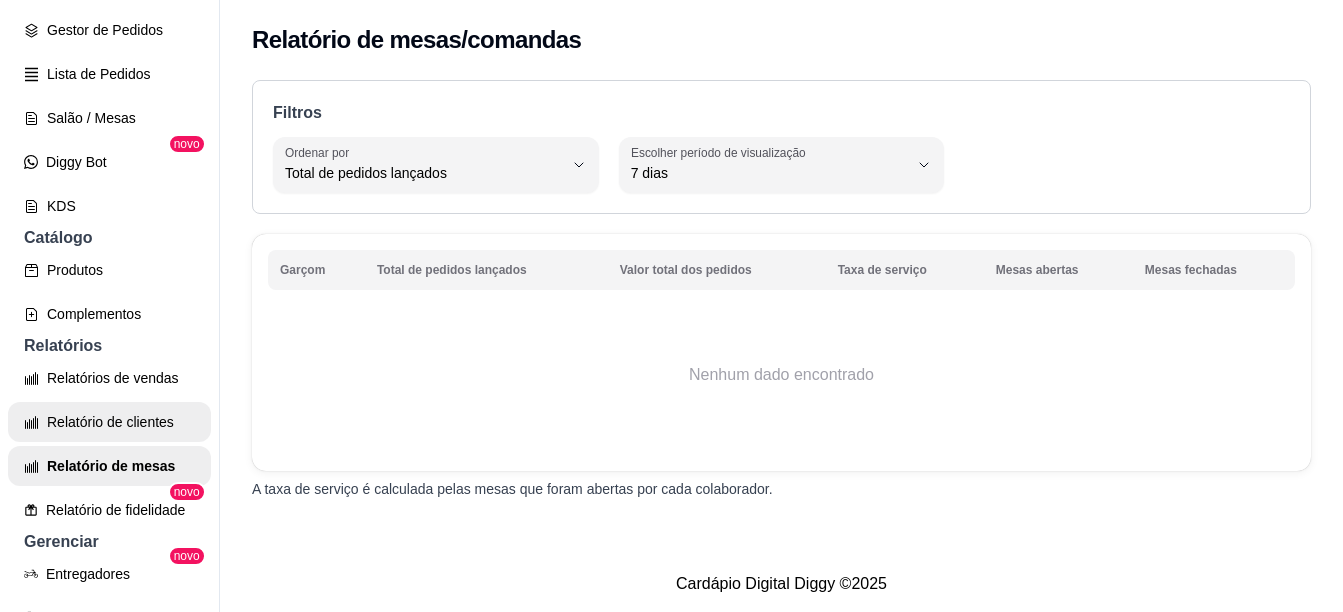 scroll, scrollTop: 500, scrollLeft: 0, axis: vertical 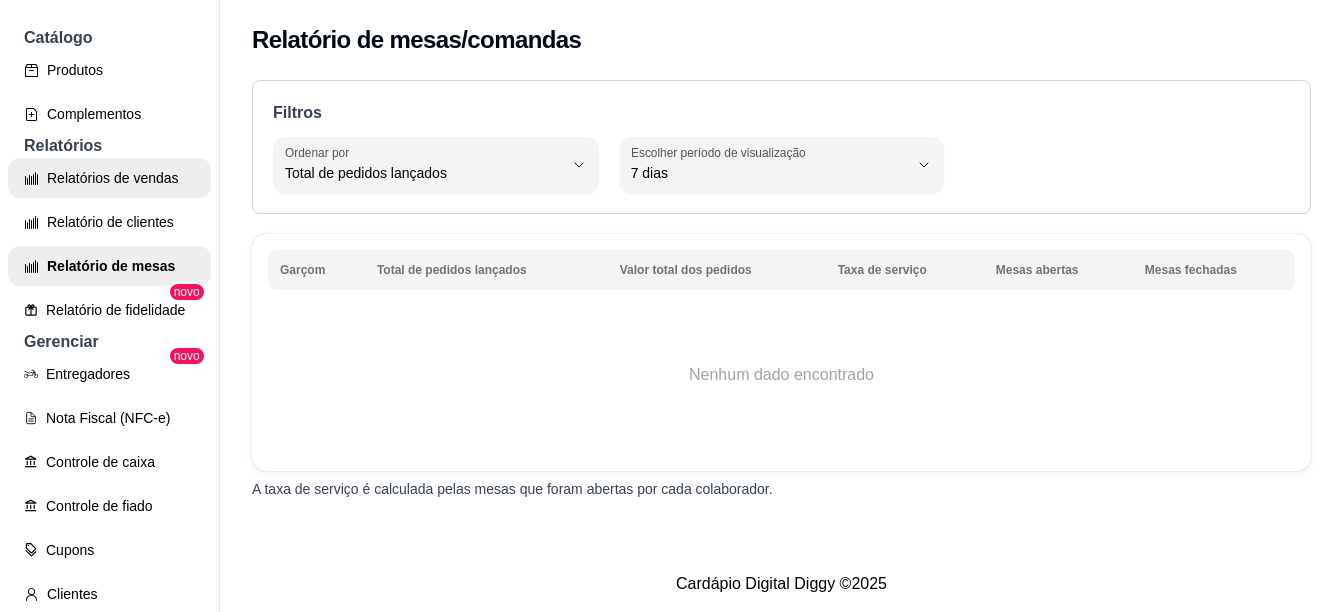 click on "Relatórios de vendas" at bounding box center (109, 178) 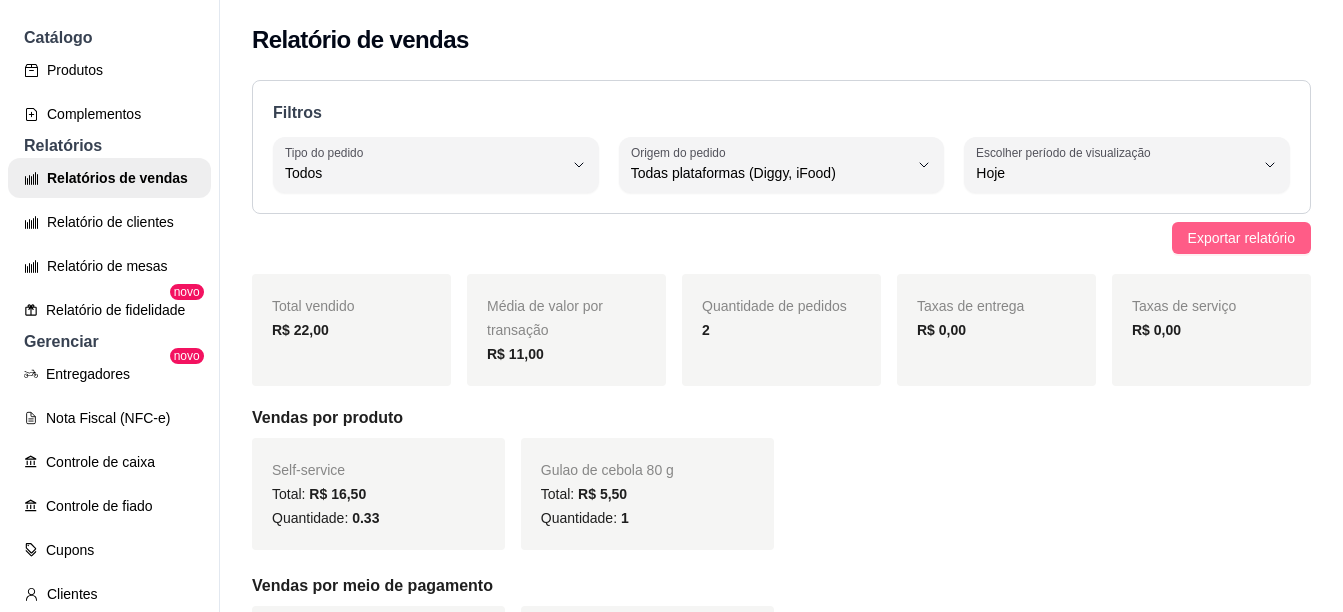 click on "Exportar relatório" at bounding box center (1241, 238) 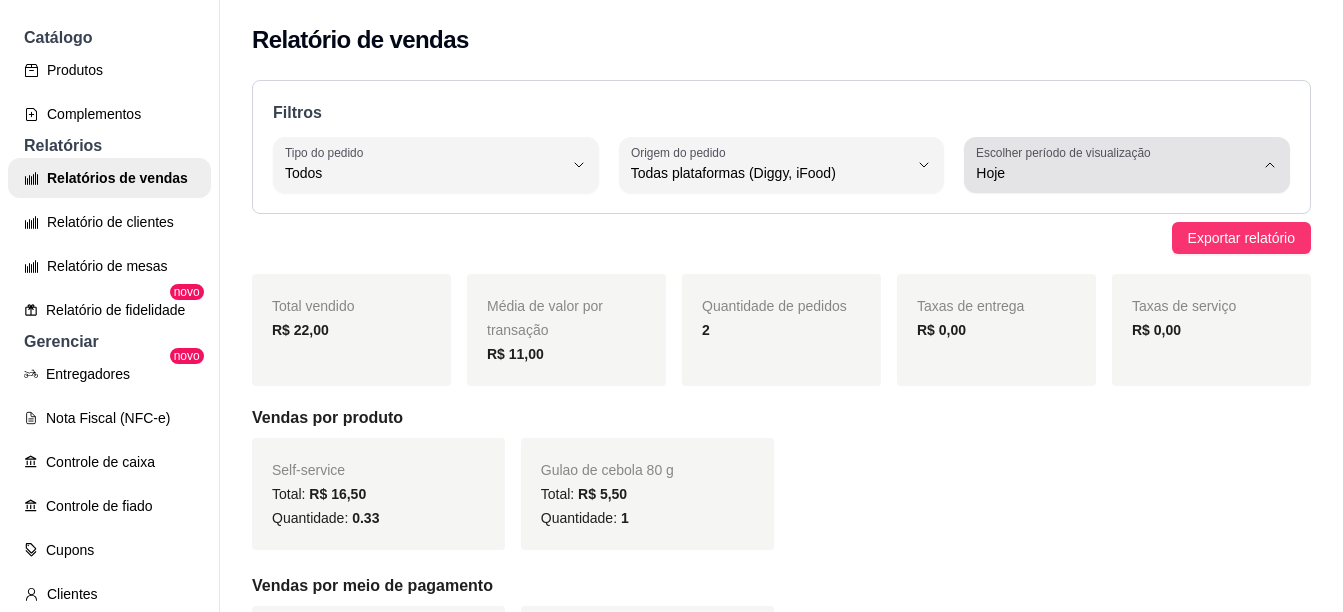 click 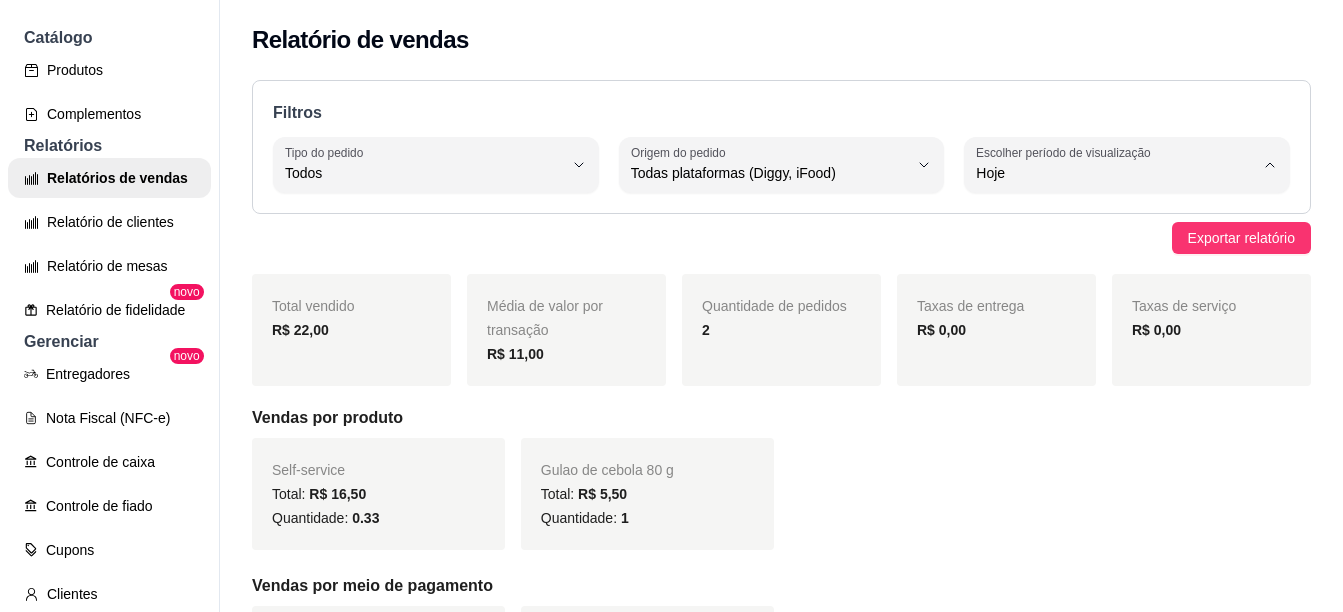 drag, startPoint x: 824, startPoint y: 32, endPoint x: 785, endPoint y: 1, distance: 49.819675 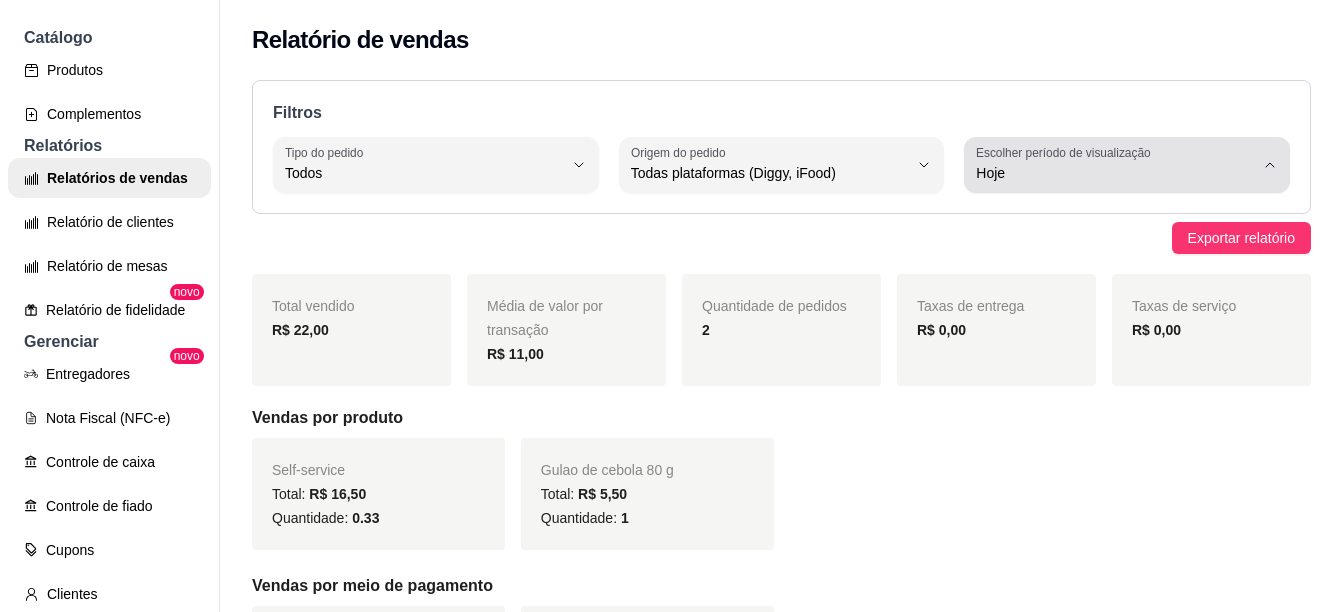 click on "Escolher período de visualização Hoje" at bounding box center [1127, 165] 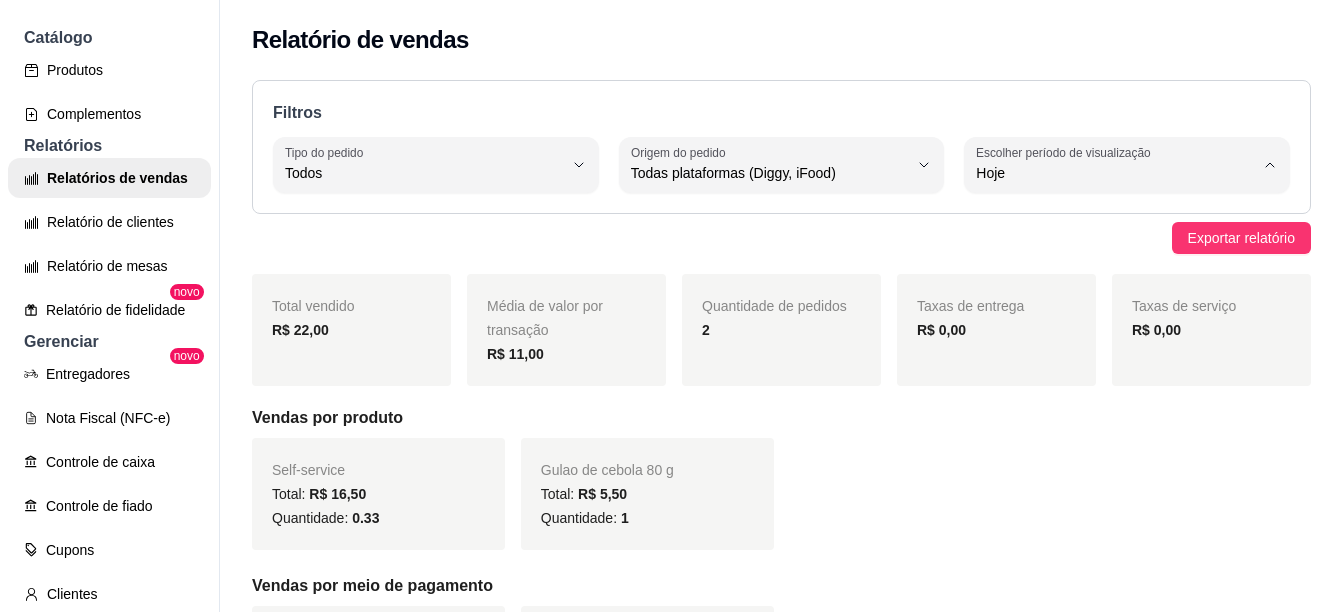 click on "Customizado" at bounding box center (1114, 417) 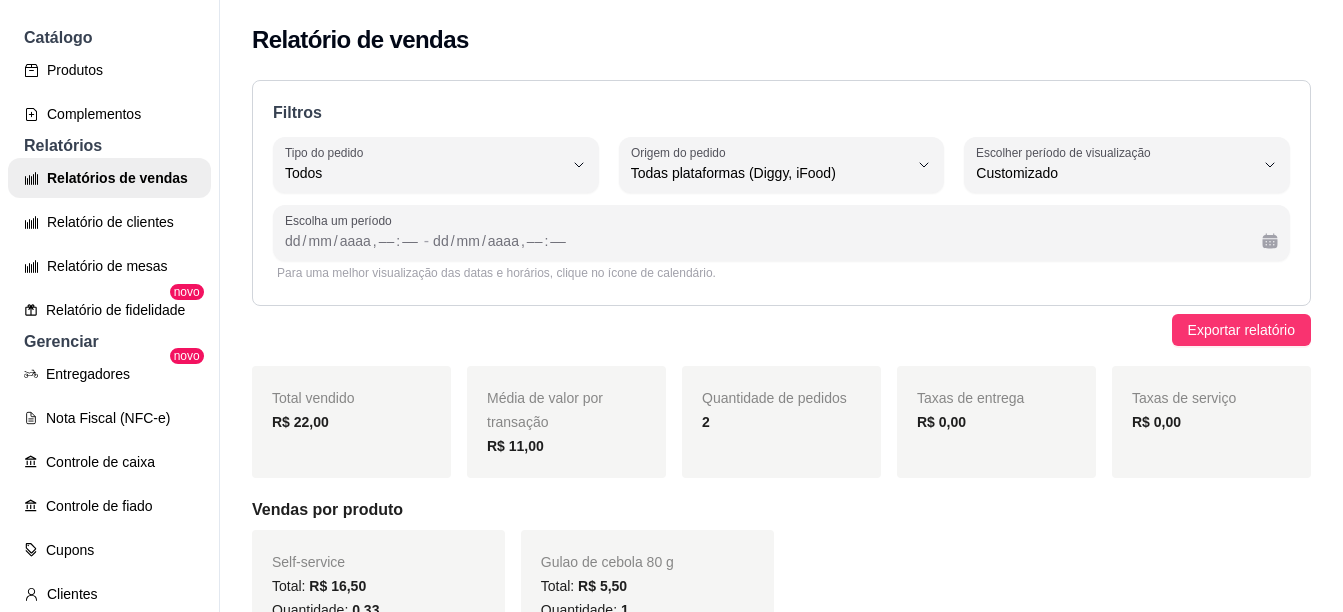 scroll, scrollTop: 19, scrollLeft: 0, axis: vertical 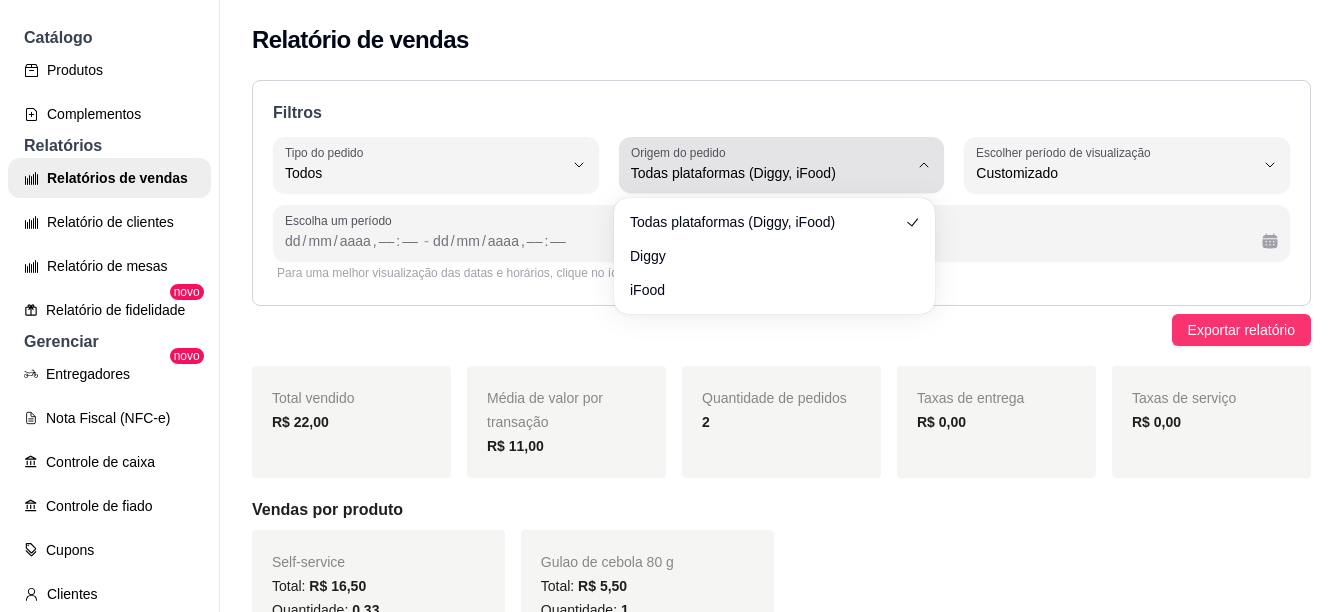 click on "Origem do pedido Todas plataformas (Diggy, iFood)" at bounding box center (782, 165) 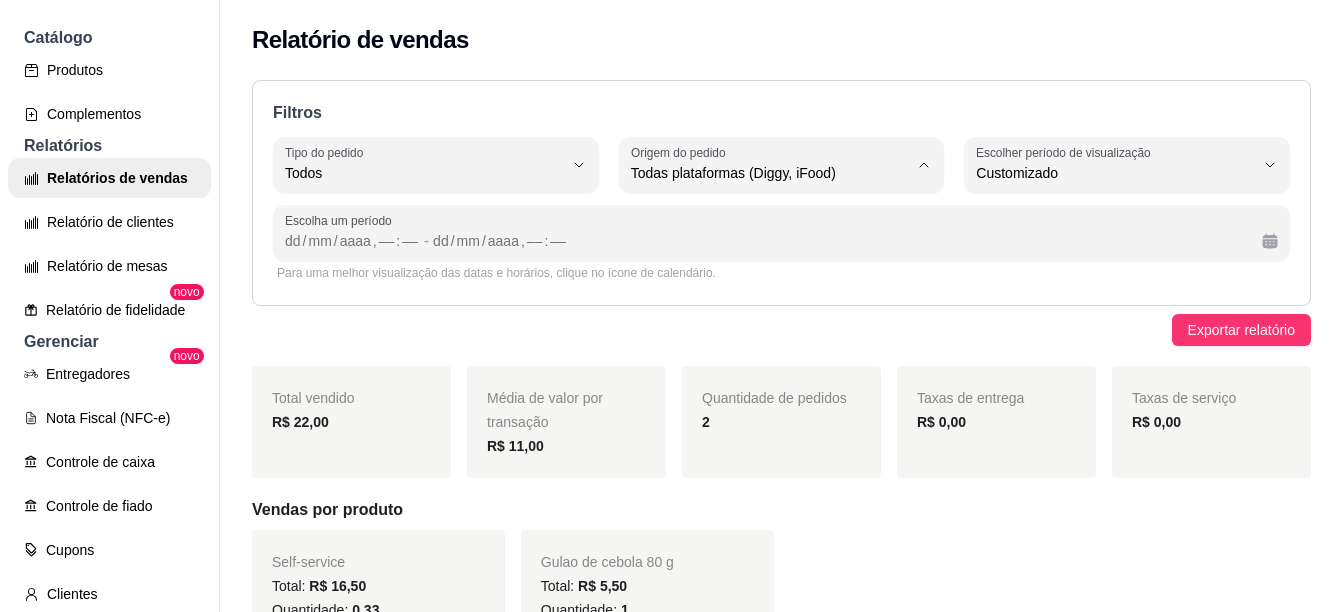 click on "Diggy" at bounding box center [764, 253] 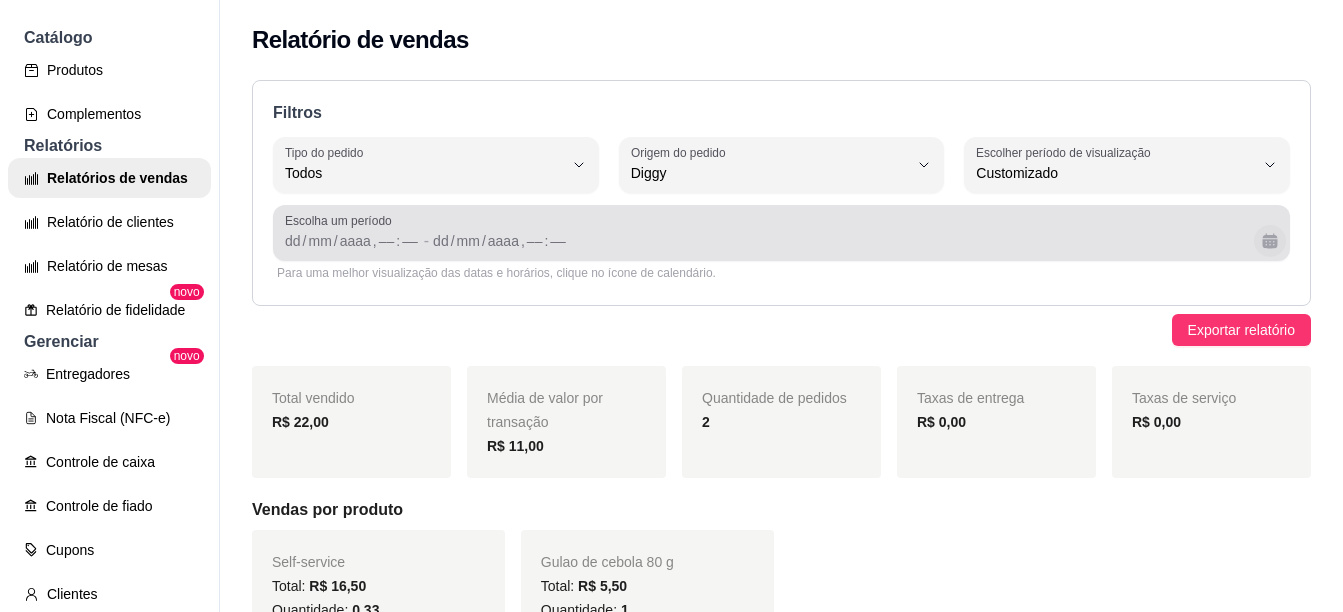 click at bounding box center (1270, 241) 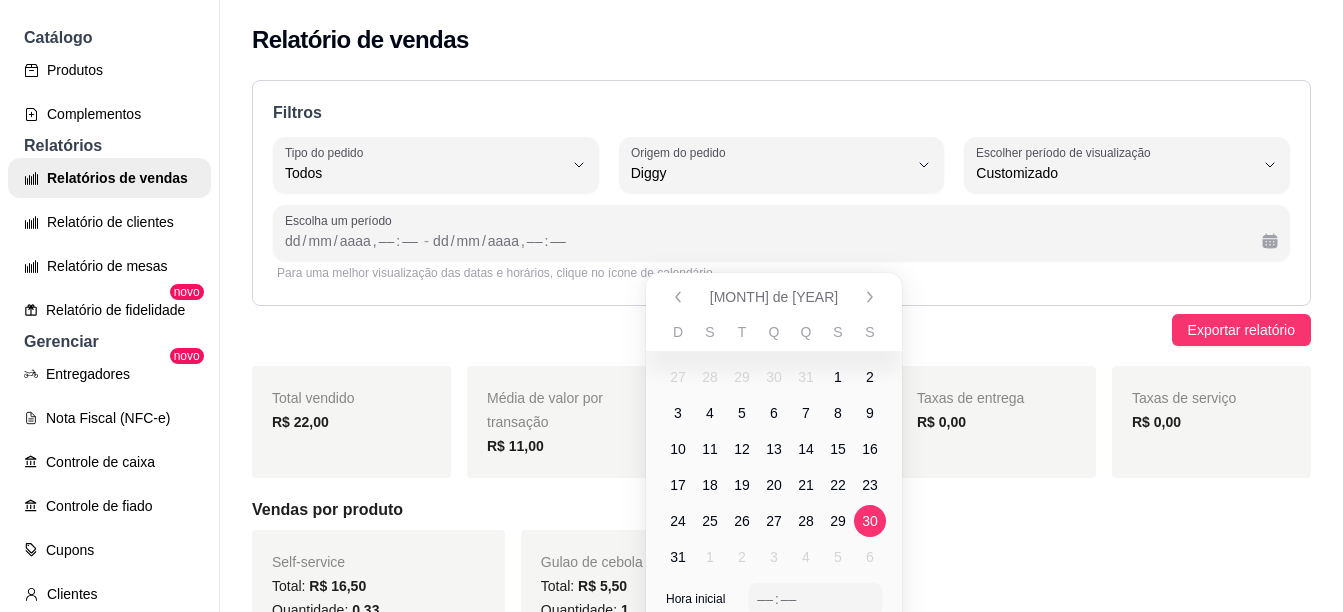 click on "30" at bounding box center [870, 521] 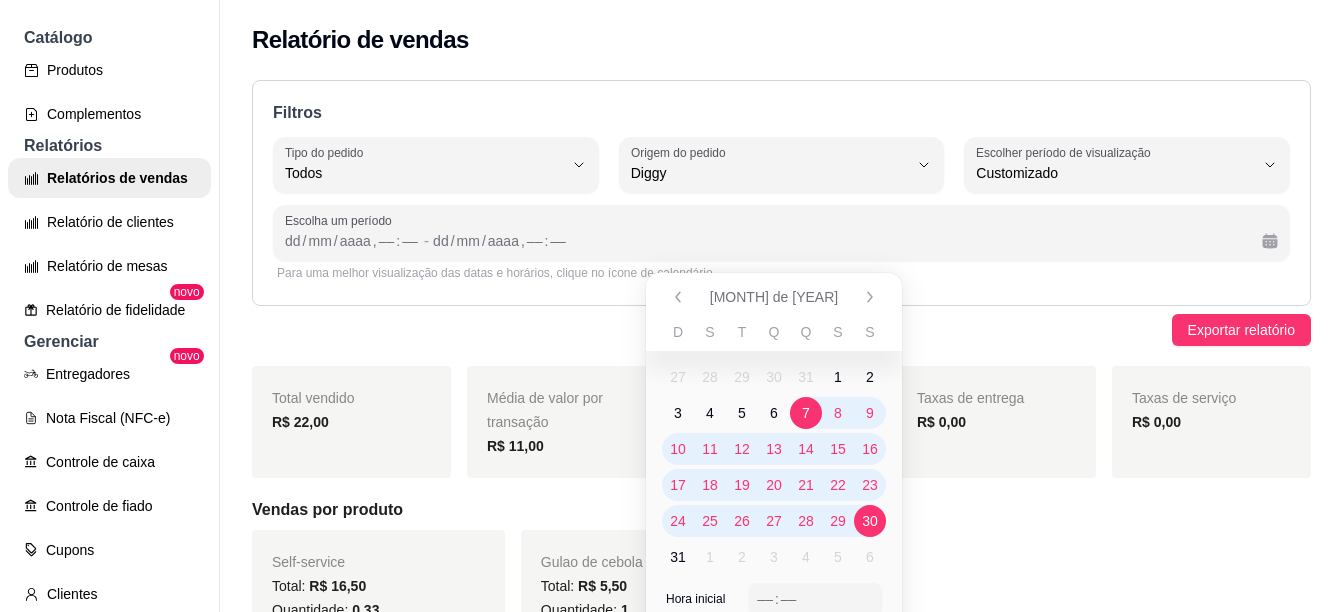 scroll, scrollTop: 67, scrollLeft: 0, axis: vertical 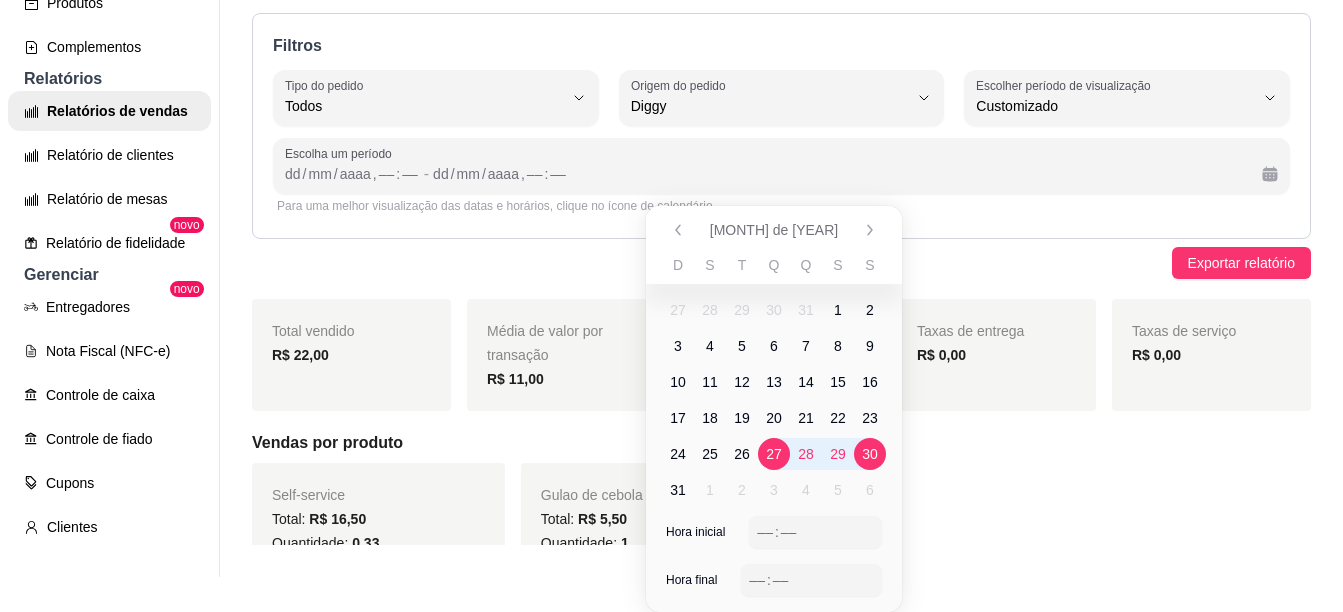 click on "Hora inicial" at bounding box center (695, 532) 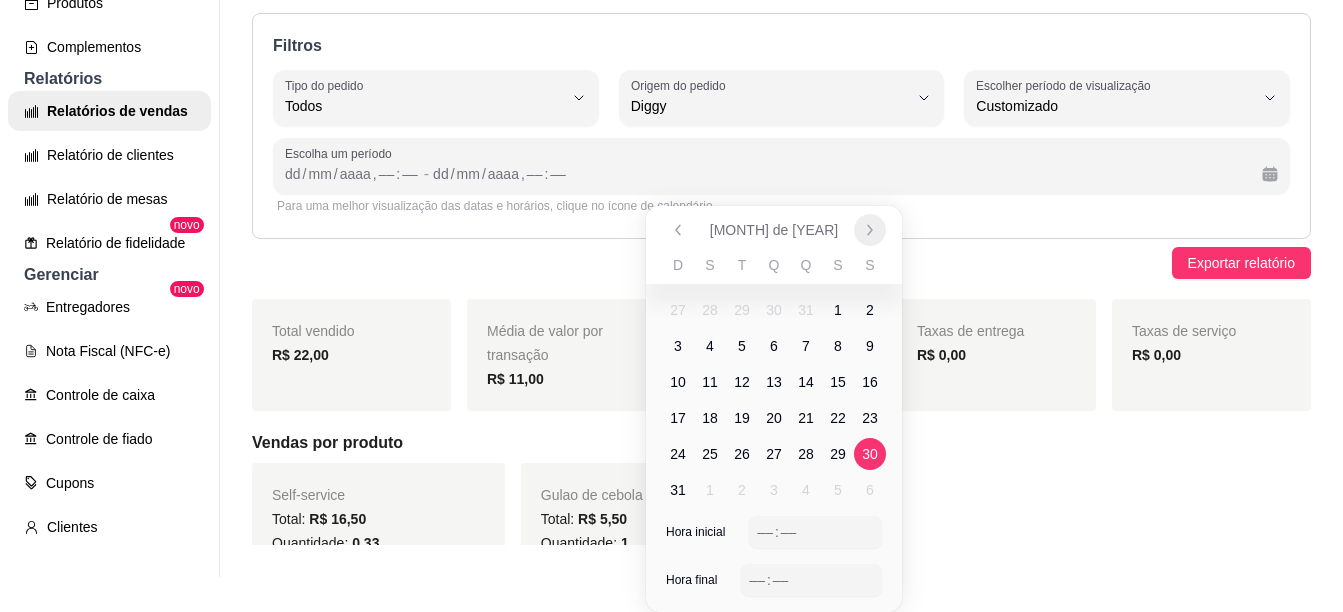 click 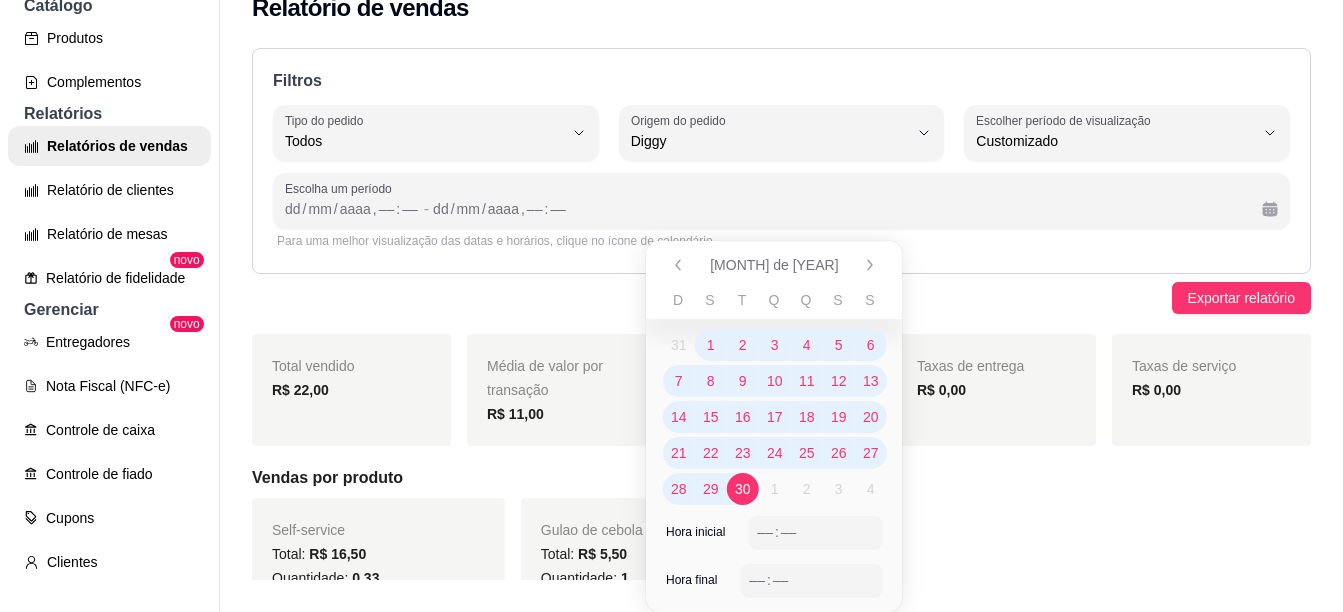 scroll, scrollTop: 32, scrollLeft: 0, axis: vertical 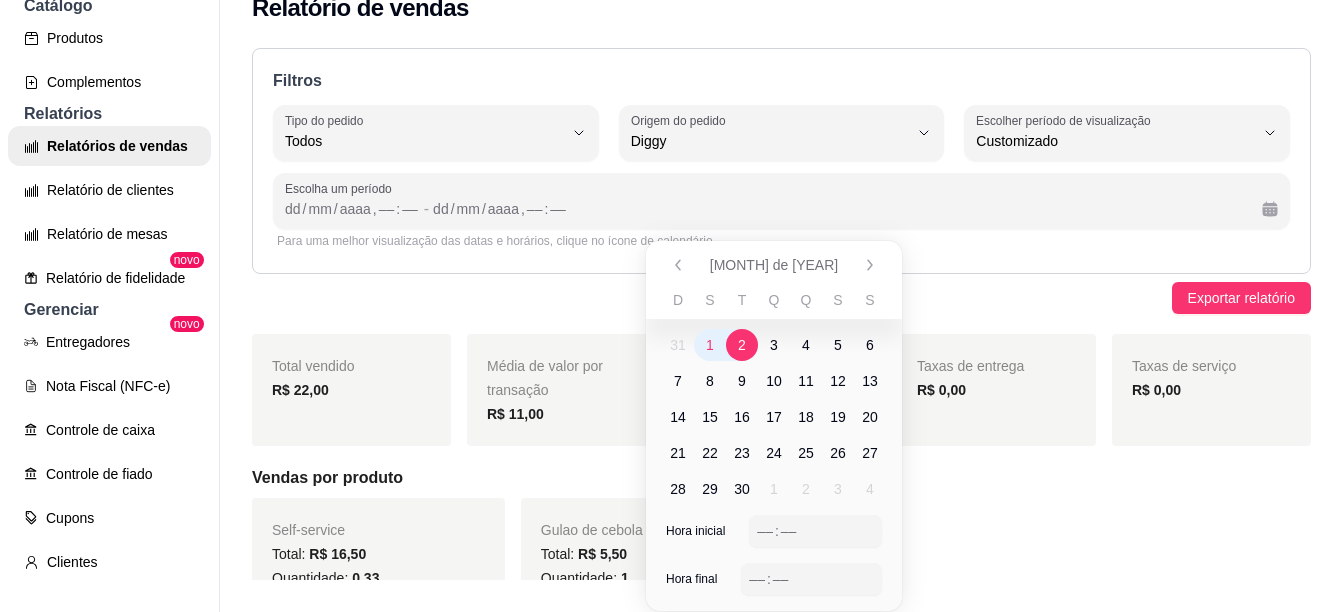 click on "2" at bounding box center (742, 345) 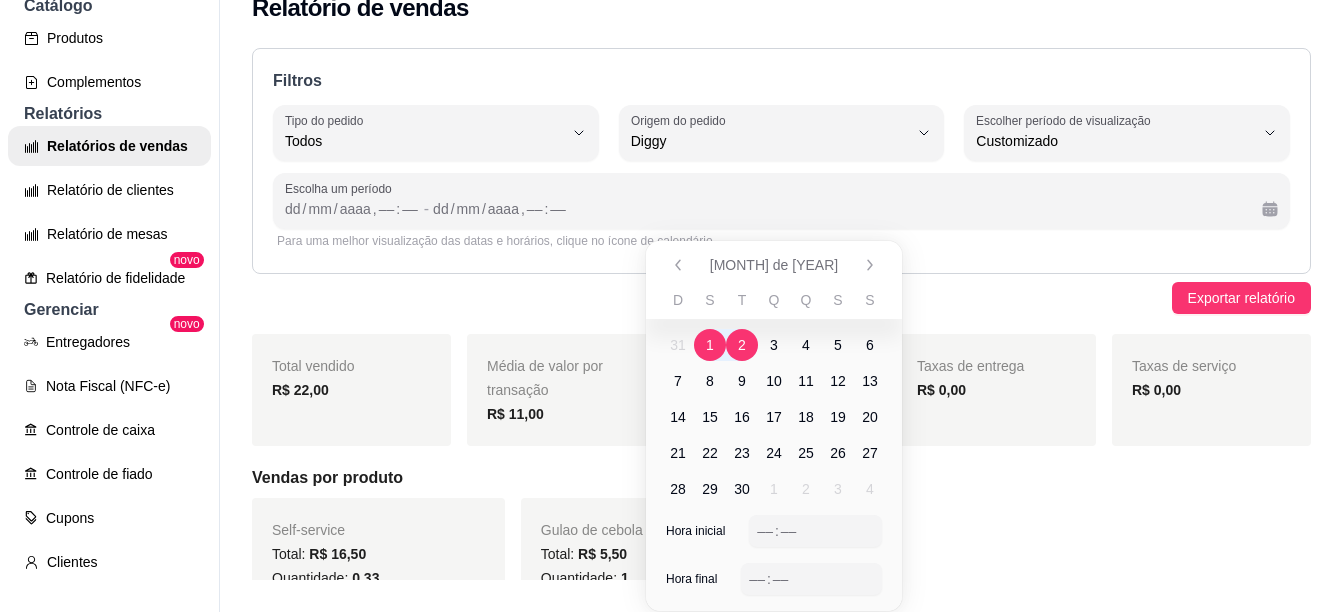 click on "2" at bounding box center [742, 345] 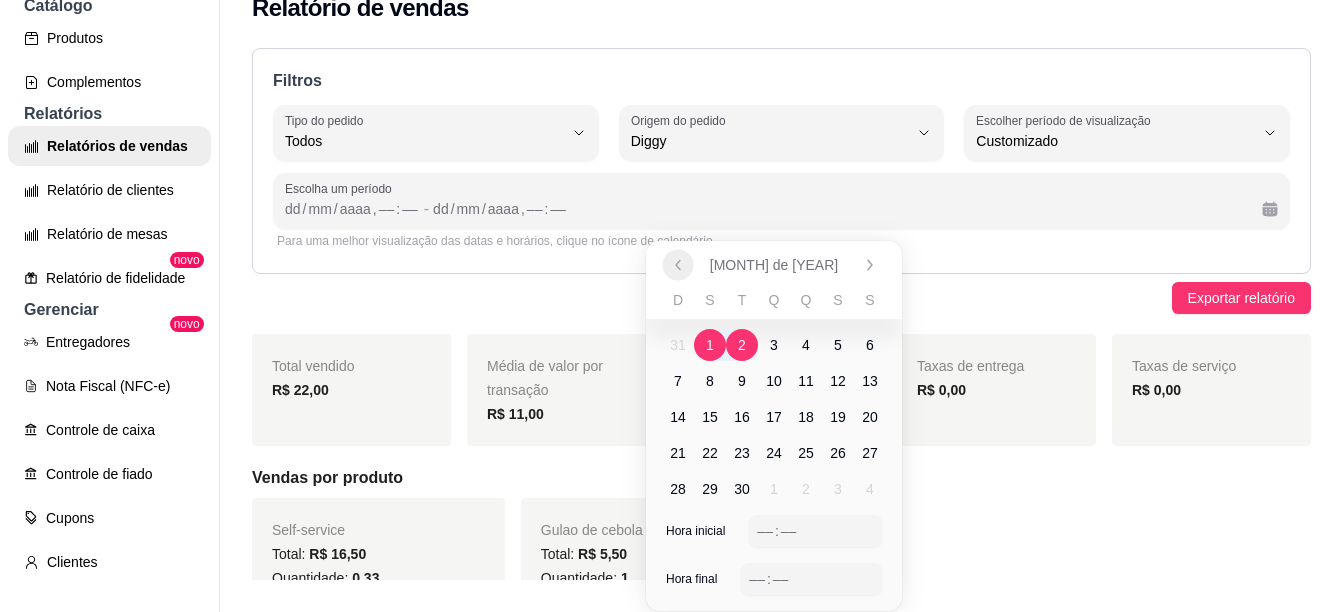click 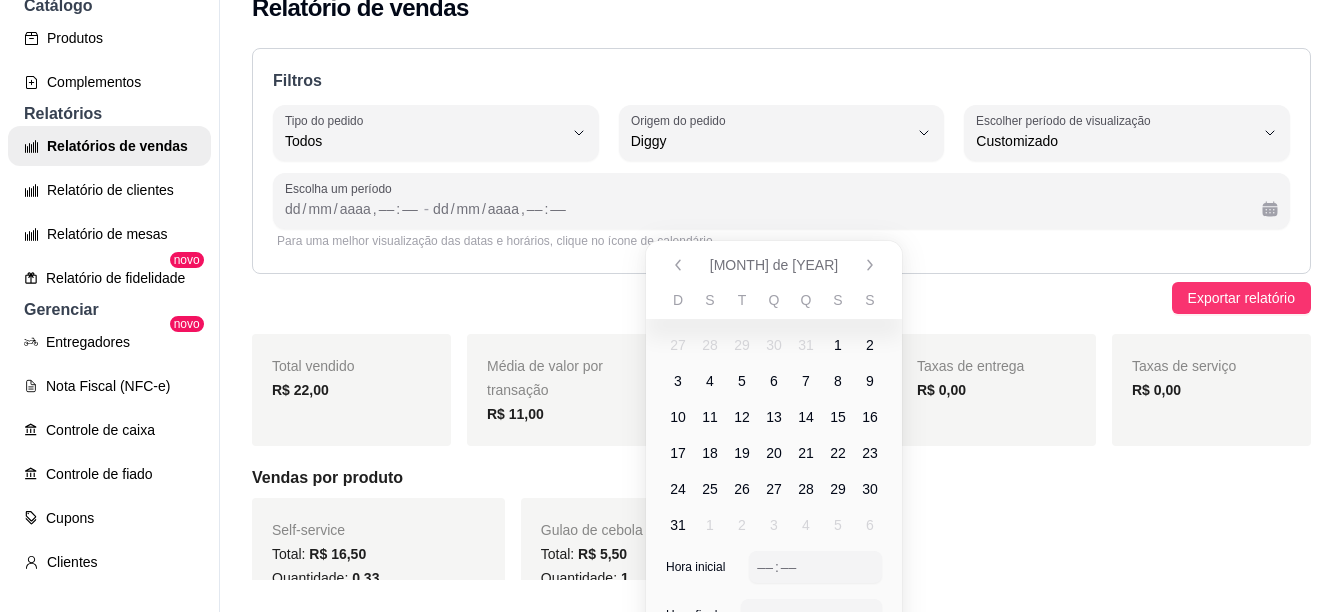 type 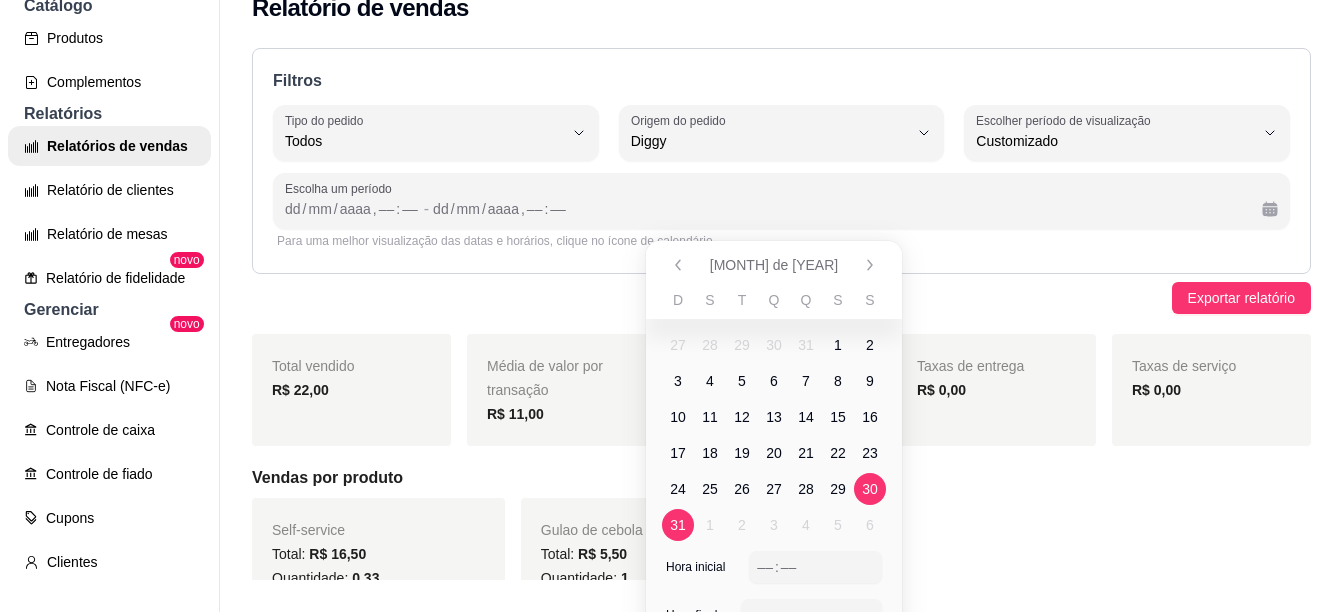 click on "31" at bounding box center (678, 525) 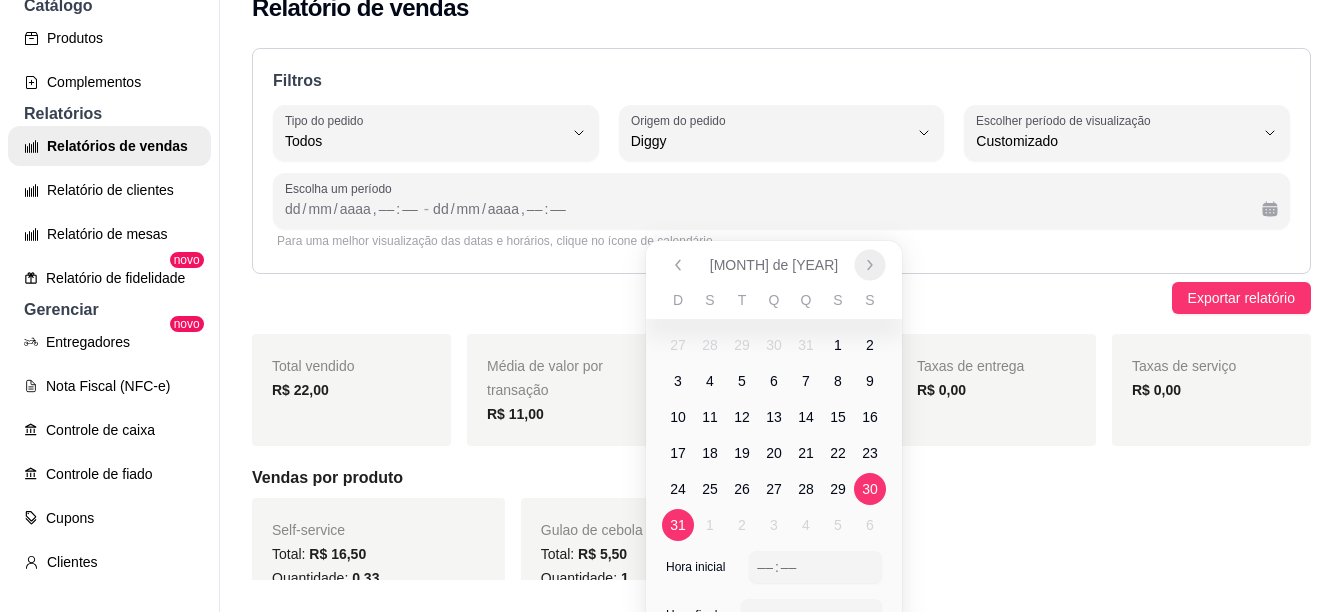 click at bounding box center [869, 264] 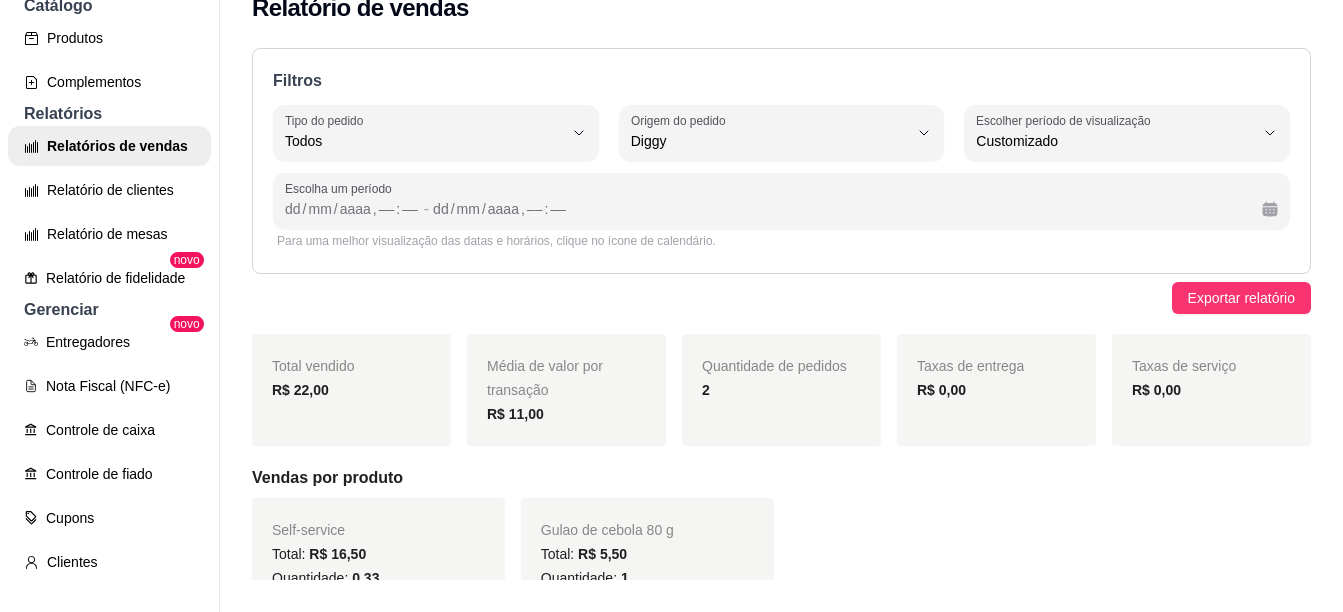 click on "Escolha um período [DATE] / [MONTH] / [YEAR] ,  –– : –– - [DATE] / [MONTH] / [YEAR] ,  –– : ––" at bounding box center (781, 201) 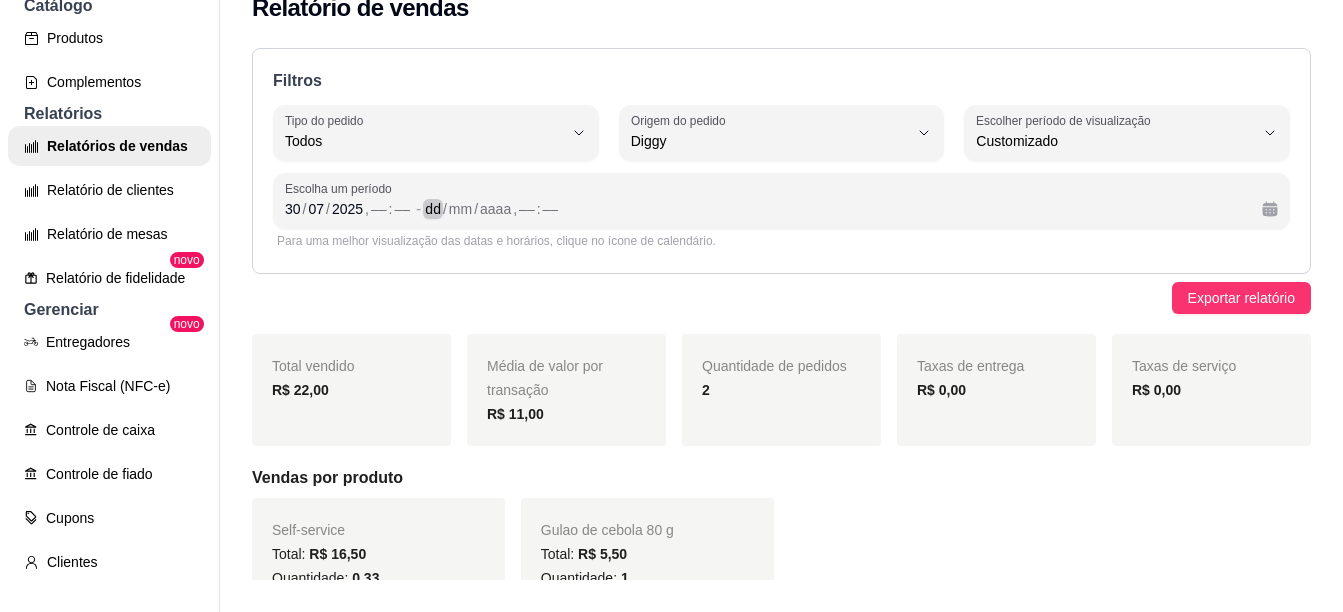 click on "/" at bounding box center (445, 209) 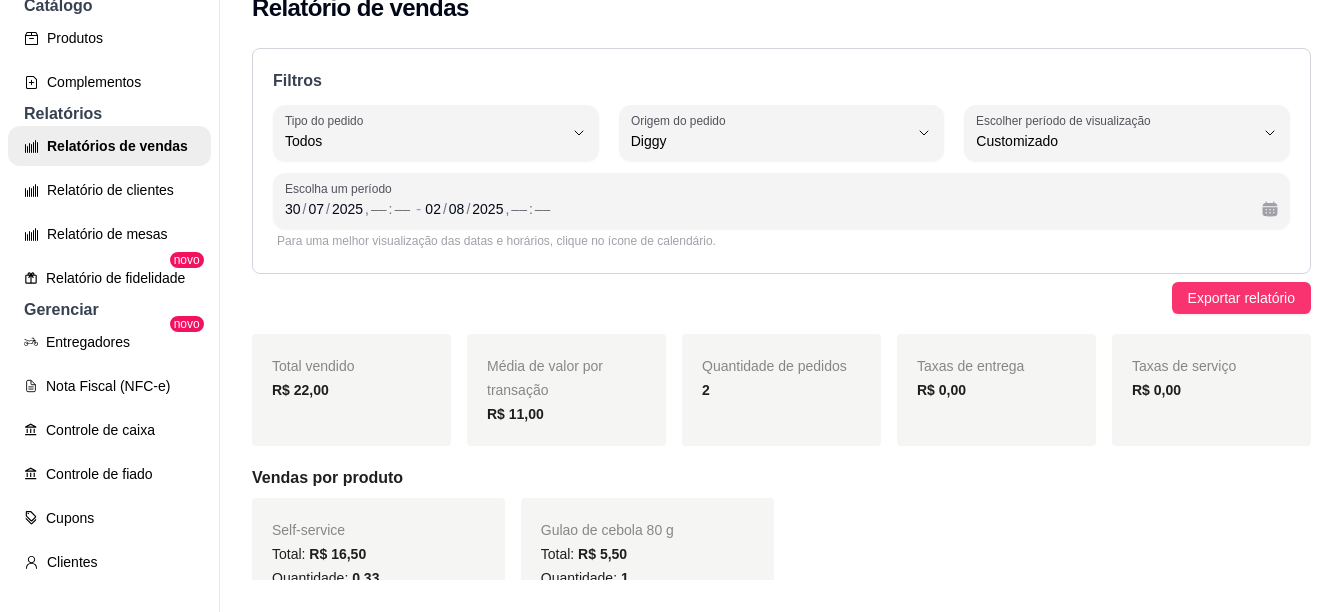 click on "Filtros ALL Tipo do pedido Todos Entrega Retirada Mesa Consumo local Tipo do pedido Todos DIGGY Origem do pedido Todas plataformas (Diggy, iFood) Diggy iFood Origem do pedido Diggy -1 Escolher período de visualização Hoje Ontem  7 dias 15 dias 30 dias 45 dias Customizado Escolher período de visualização Customizado Escolha um período [DATE] / [MONTH] / [YEAR] ,  –– : –– - [DATE] / [MONTH] / [YEAR] ,  –– : –– Para uma melhor visualização das datas e horários, clique no ícone de calendário." at bounding box center (781, 161) 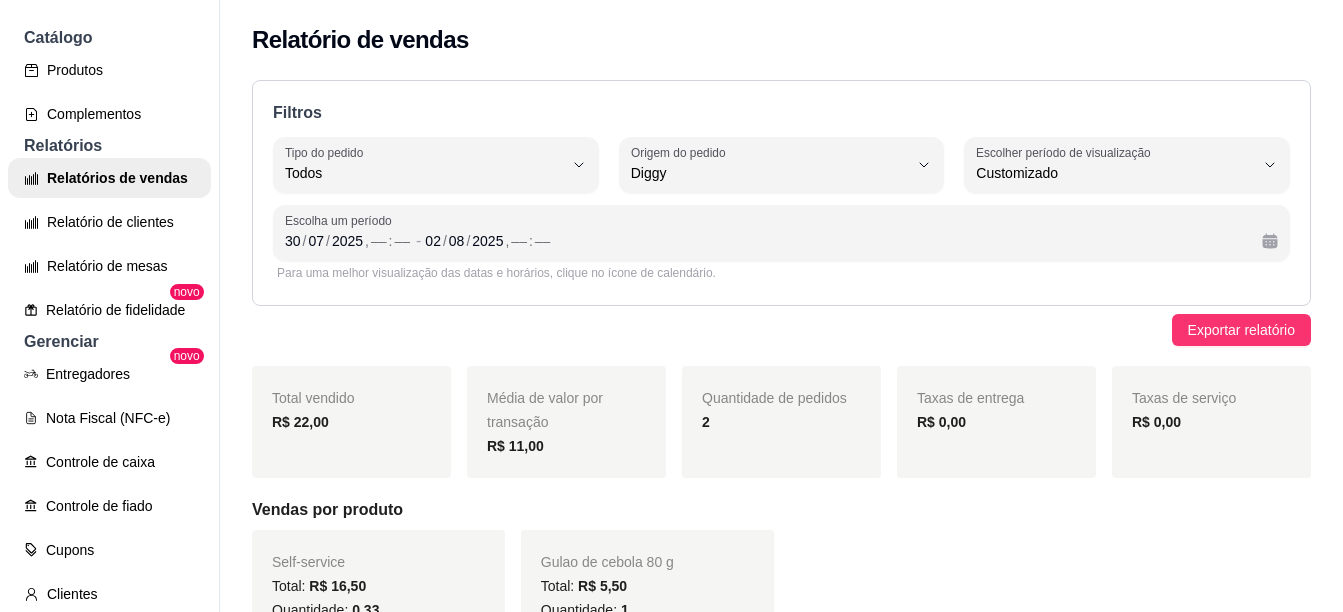 click on "Relatório de vendas" at bounding box center (781, 34) 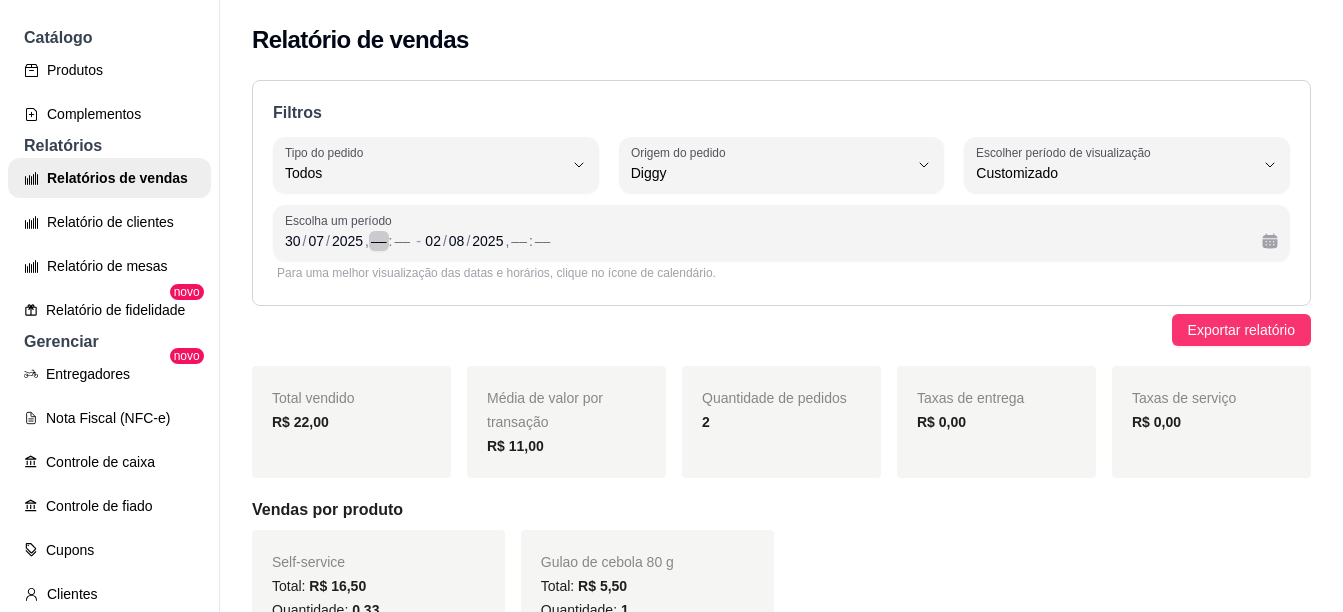 click on "––" at bounding box center [379, 241] 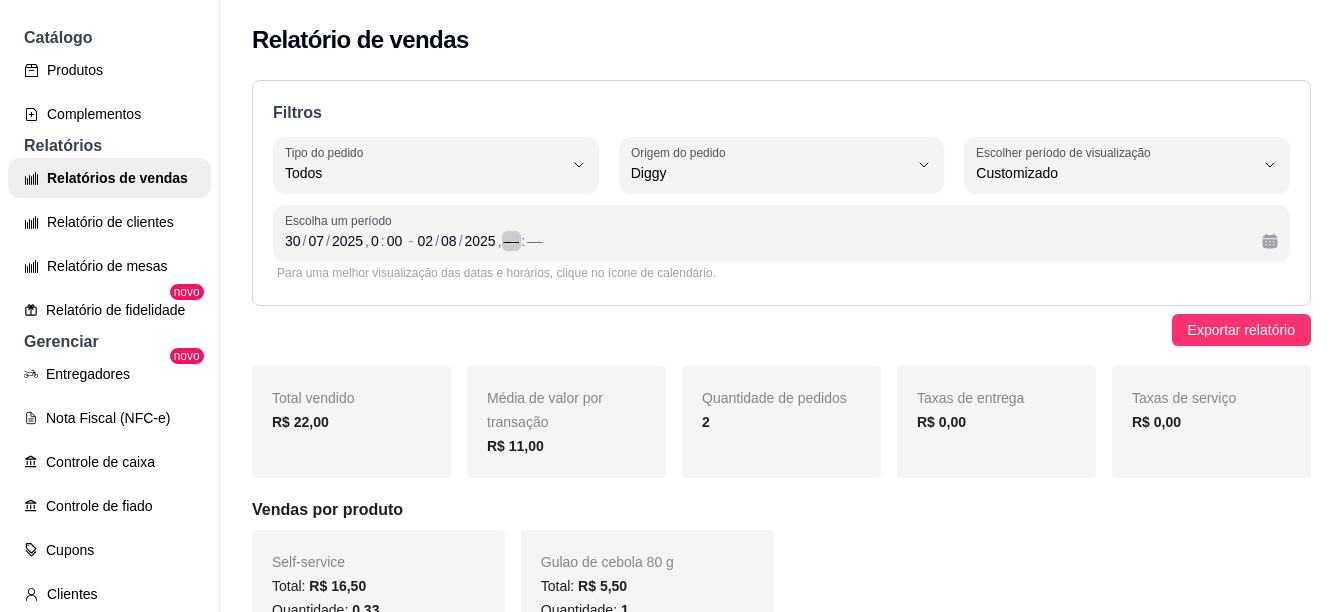 click on "––" at bounding box center [512, 241] 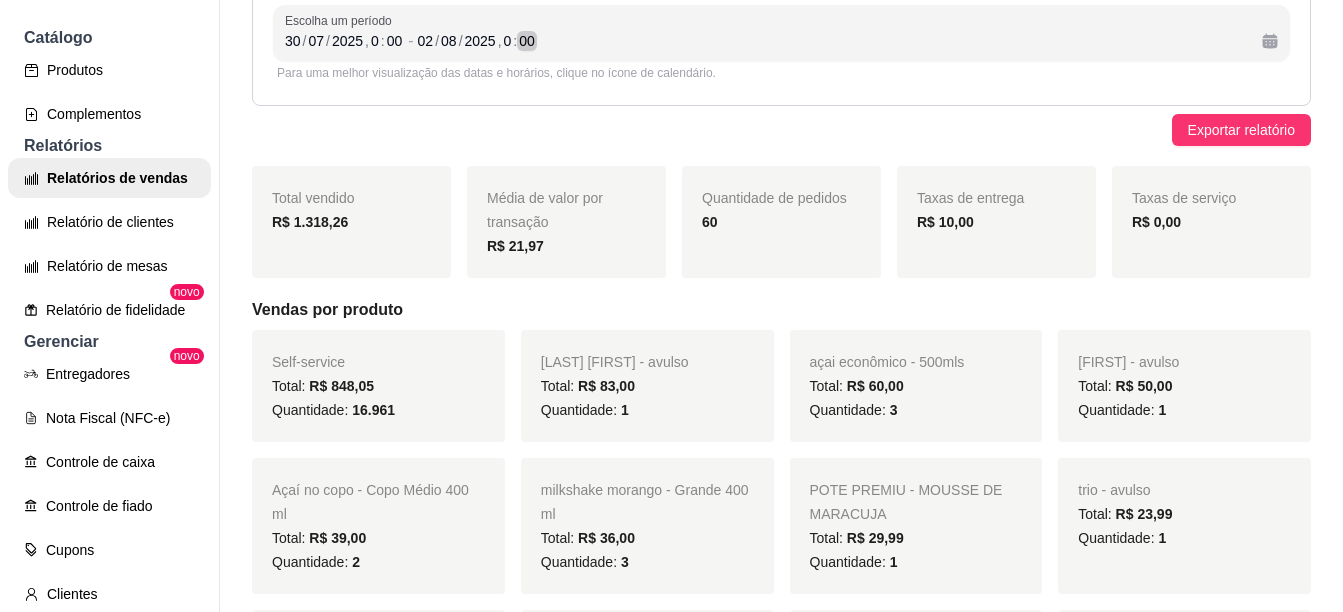 scroll, scrollTop: 0, scrollLeft: 0, axis: both 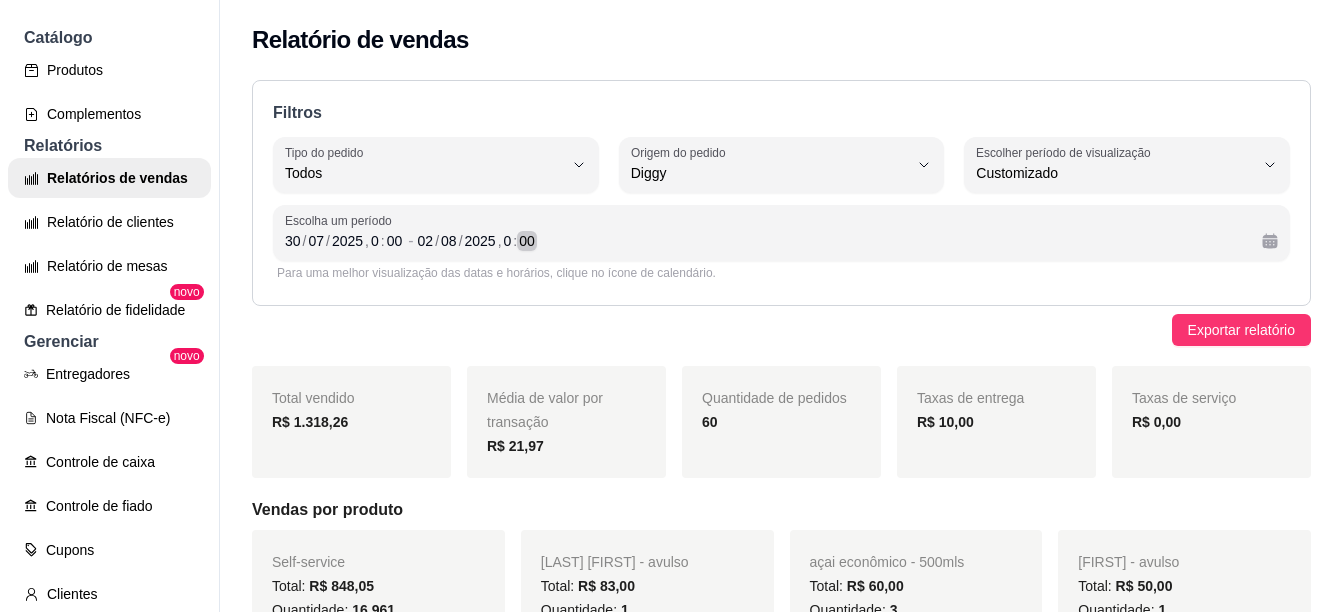 click on "[DATE] / [MONTH] / [YEAR] ,  [TIME]" at bounding box center (832, 241) 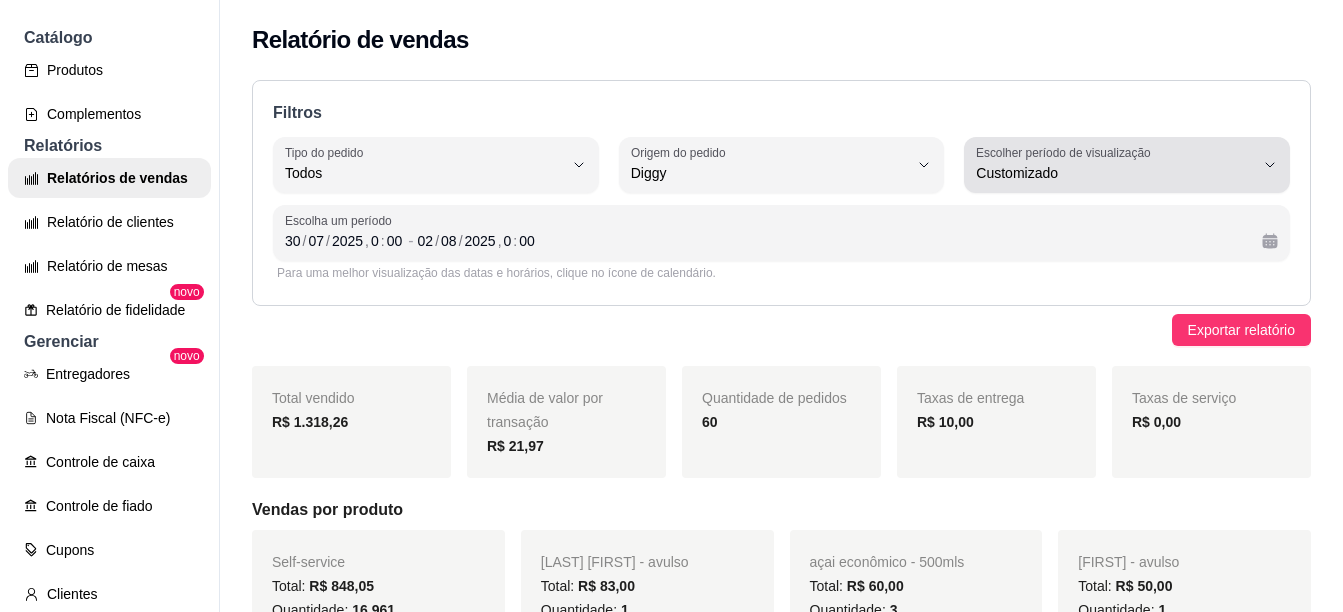 click on "Escolher período de visualização Customizado" at bounding box center (1127, 165) 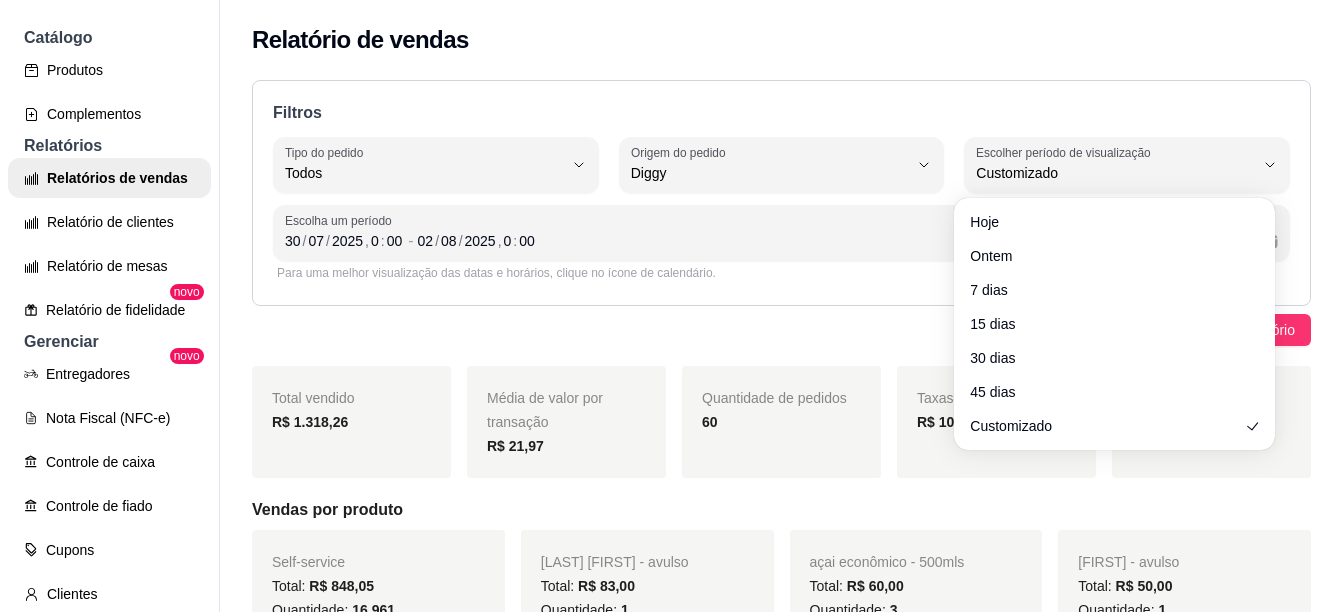 click on "Filtros ALL Tipo do pedido Todos Entrega Retirada Mesa Consumo local Tipo do pedido Todos DIGGY Origem do pedido Todas plataformas (Diggy, iFood) Diggy iFood Origem do pedido Diggy -1 Escolher período de visualização Hoje Ontem  7 dias 15 dias 30 dias 45 dias Customizado Escolher período de visualização Customizado Escolha um período [DATE] / [MONTH] / [YEAR] ,  [TIME] - [DATE] / [MONTH] / [YEAR] ,  [TIME] Para uma melhor visualização das datas e horários, clique no ícone de calendário. Exportar relatório Total vendido R$ 1.318,26 Média de valor por transação R$ 21,97 Quantidade de pedidos 60 Taxas de entrega R$ 10,00 Taxas de serviço R$ 0,00 Vendas por produto Self-service Total:   R$ 848,05 Quantidade:   16.961 xurel pagou  - avulso Total:   R$ 83,00 Quantidade:   1 açai econômico  - 500mls Total:   R$ 60,00 Quantidade:   3 [FIRST] - avulso Total:   R$ 50,00 Quantidade:   1 Açaí no copo - Copo Médio 400 ml Total:   R$ 39,00 Quantidade:   2 milkshake morango  - Grande 400 ml Total:   R$ 36,00   3" at bounding box center [781, 2251] 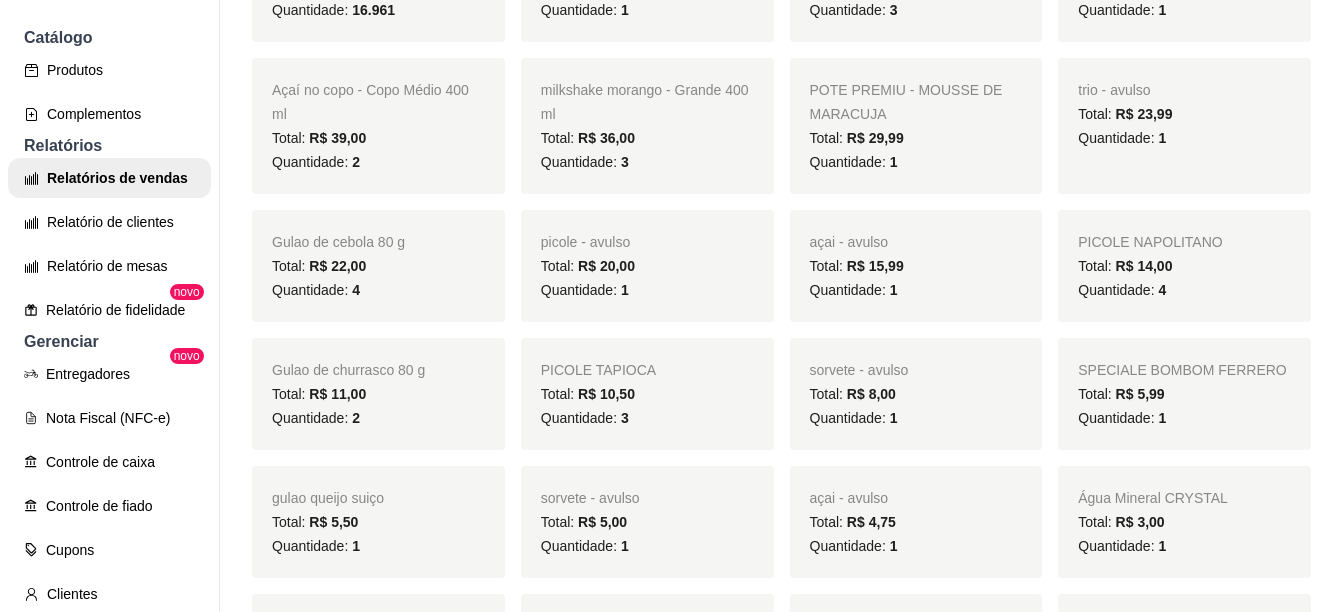 scroll, scrollTop: 0, scrollLeft: 0, axis: both 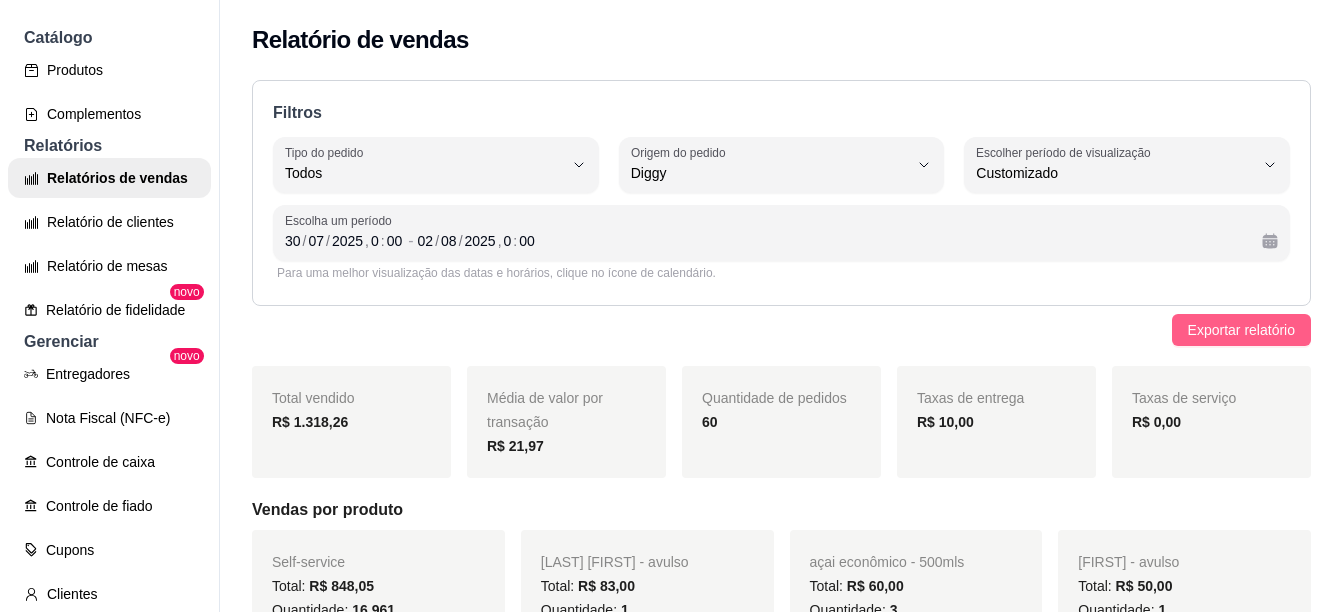 click on "Exportar relatório" at bounding box center [1241, 330] 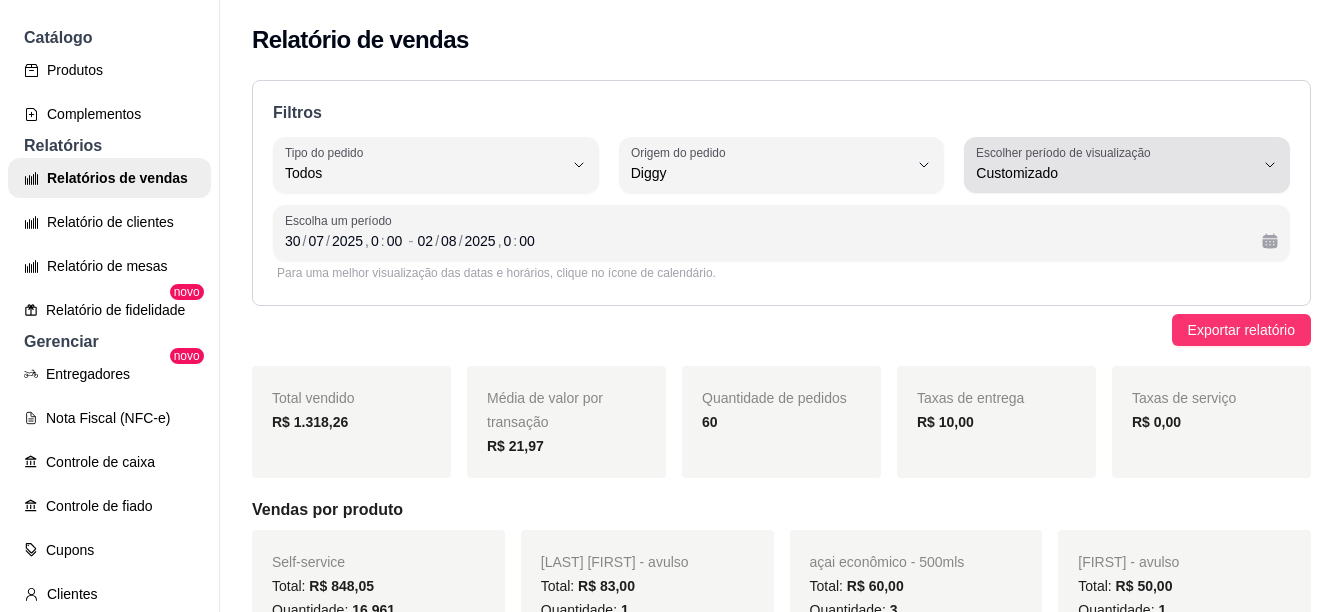 click on "Escolher período de visualização" at bounding box center (1066, 152) 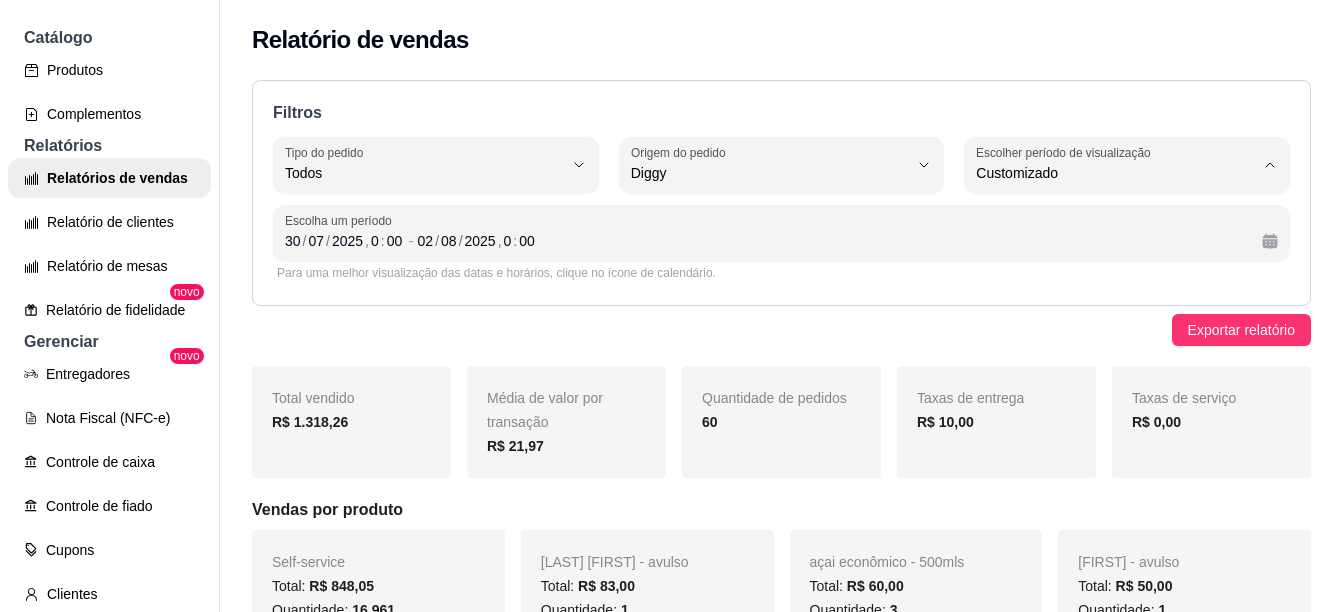 click on "Ontem" at bounding box center [1105, 253] 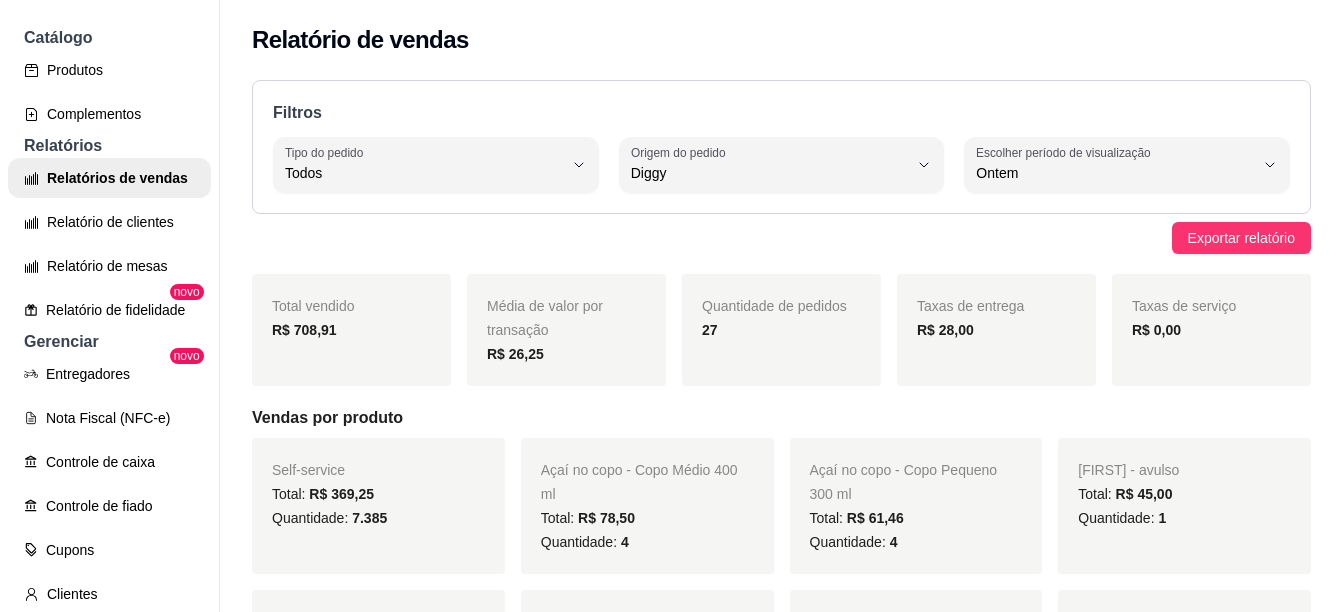 drag, startPoint x: 1220, startPoint y: 241, endPoint x: 963, endPoint y: 236, distance: 257.04865 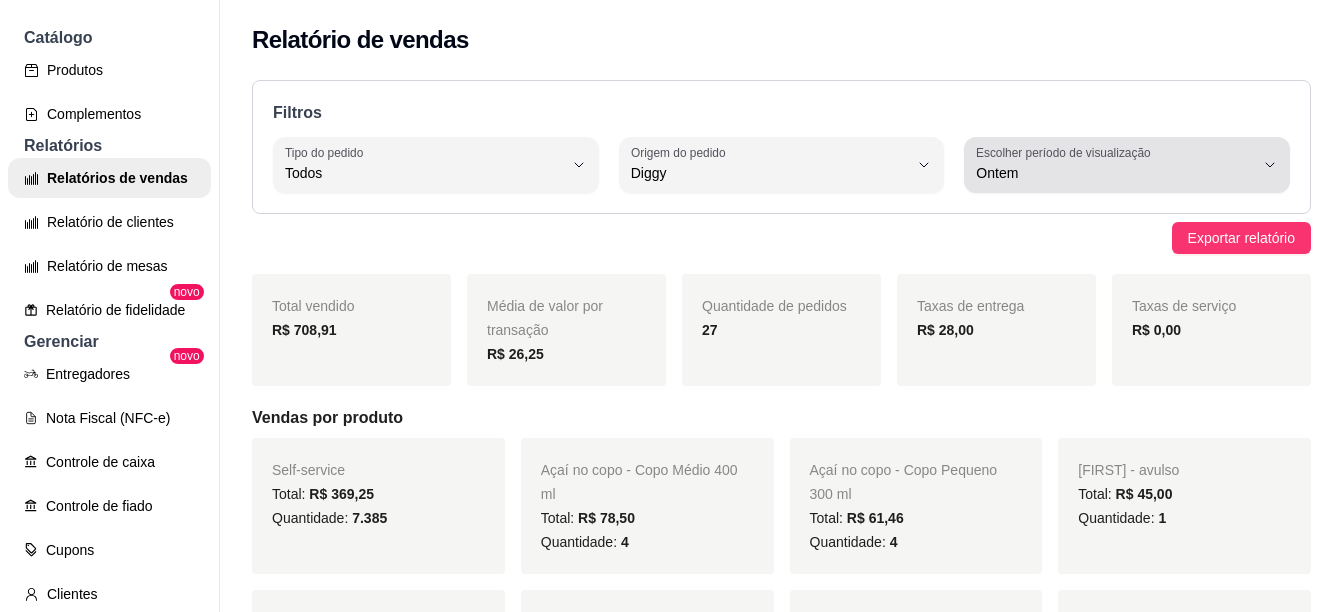 click on "Escolher período de visualização" at bounding box center (1066, 152) 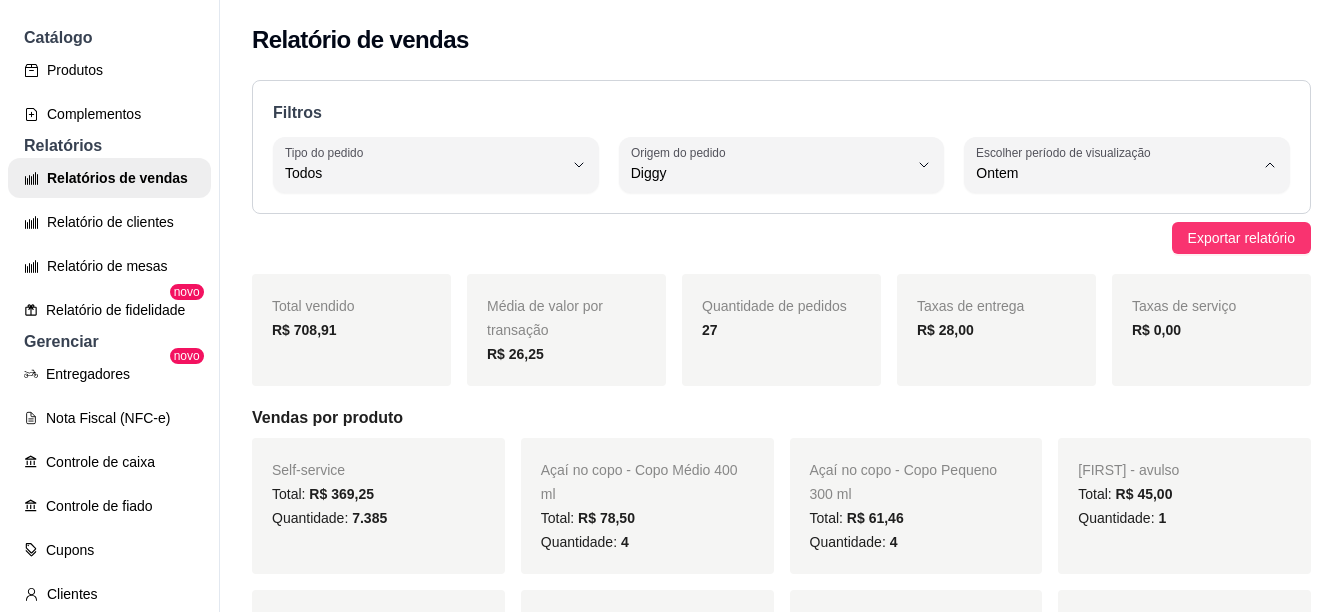 click on "Customizado" at bounding box center (1105, 416) 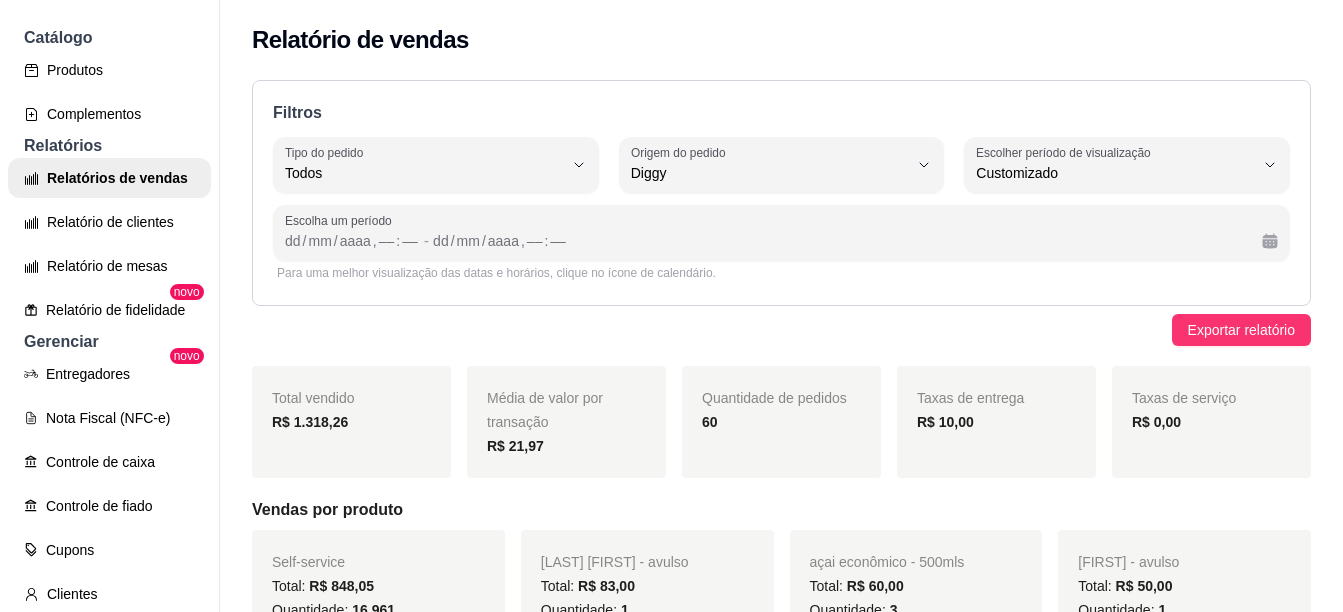 type on "-1" 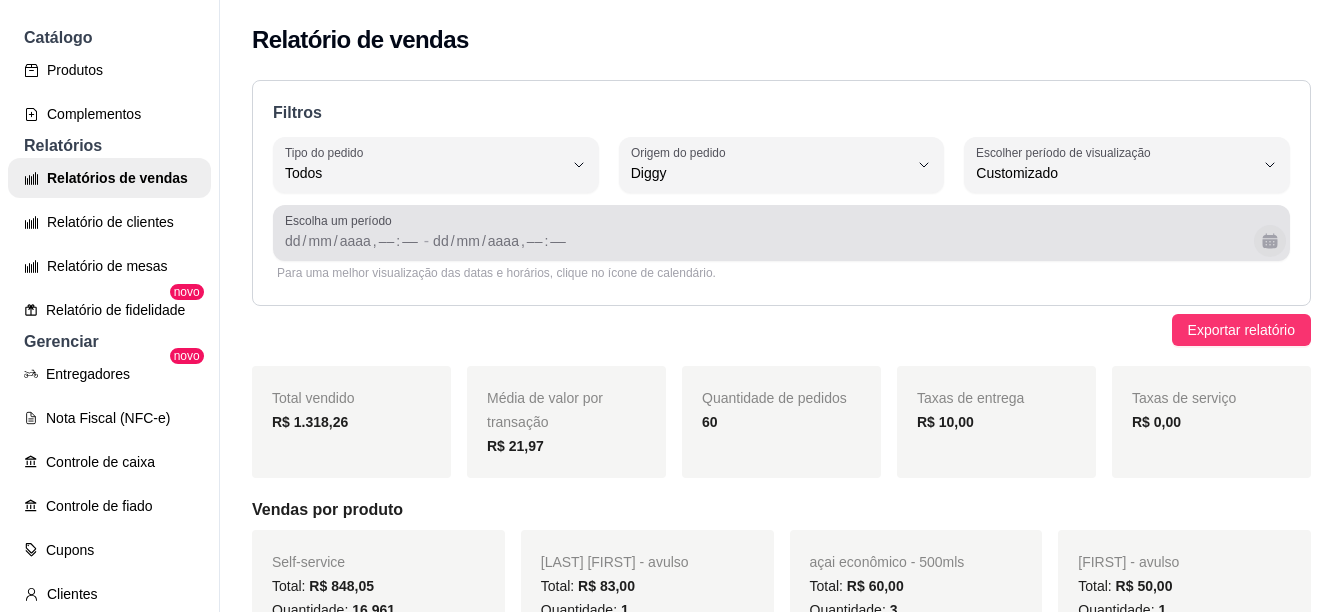 click at bounding box center [1270, 241] 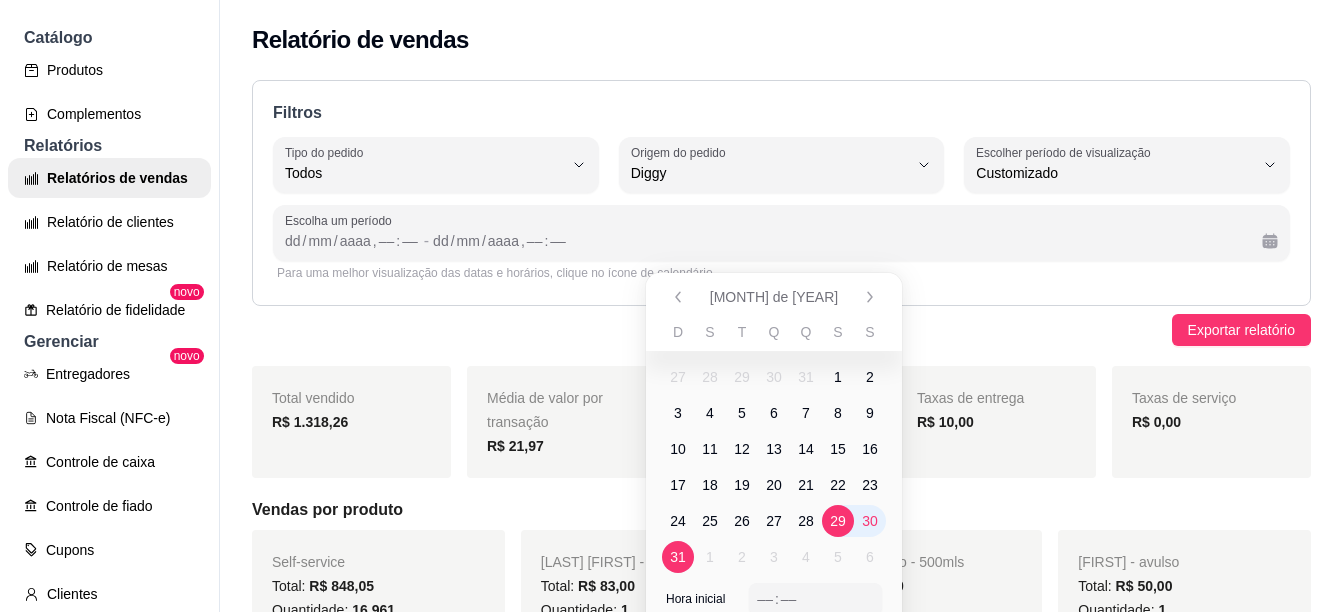 click on "27 28 29 30 31 1 2 3 4 5 6 7 8 9 10 11 12 13 14 15 16 17 18 19 20 21 22 23 24 25 26 27 28 29 30 31 1 2 3 4 5 6" at bounding box center (774, 463) 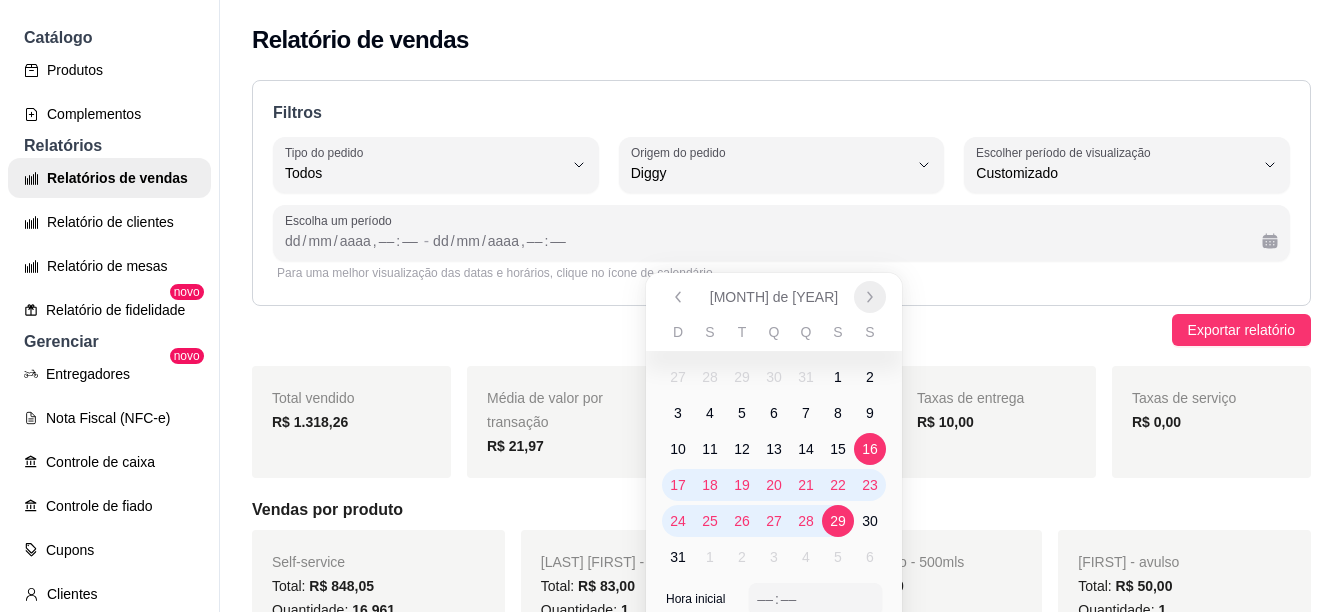 click at bounding box center [870, 297] 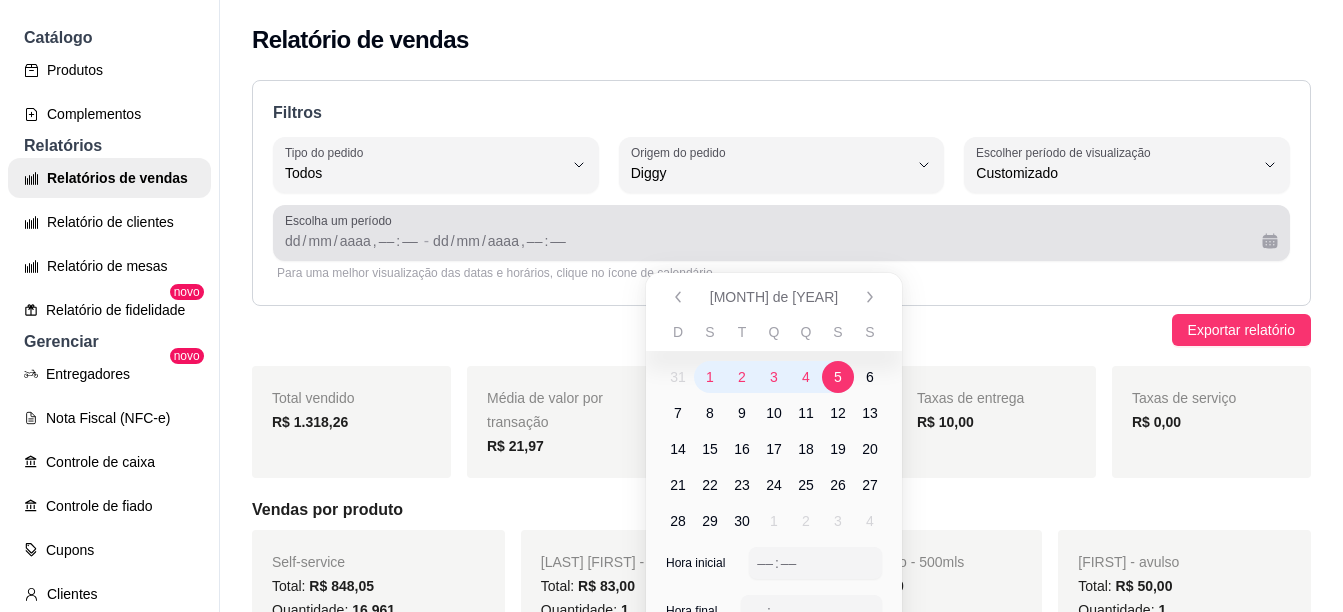 scroll, scrollTop: 200, scrollLeft: 0, axis: vertical 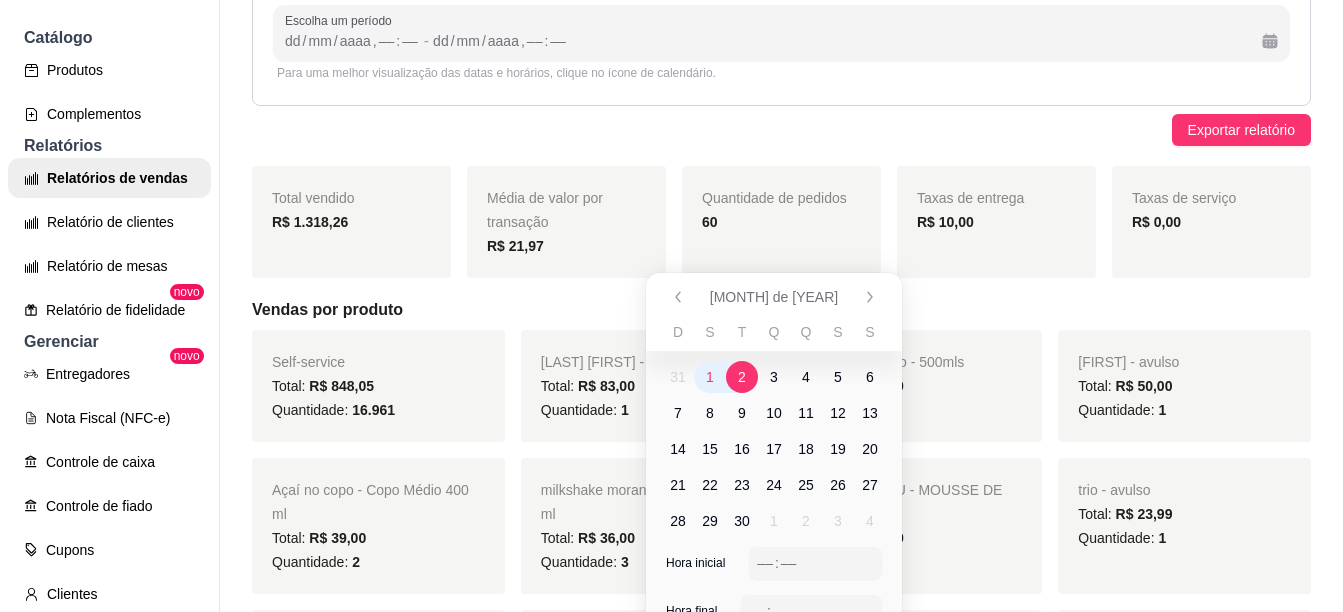 click on "31 1 2 3 4 5 6" at bounding box center (774, 377) 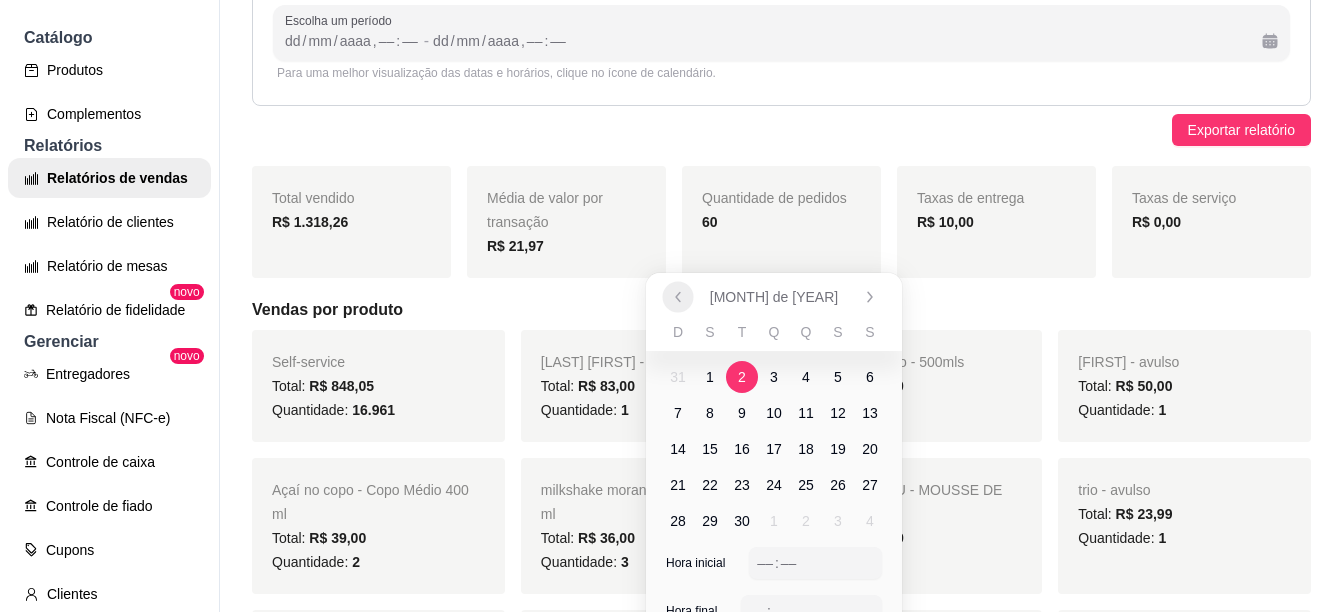 click at bounding box center [677, 296] 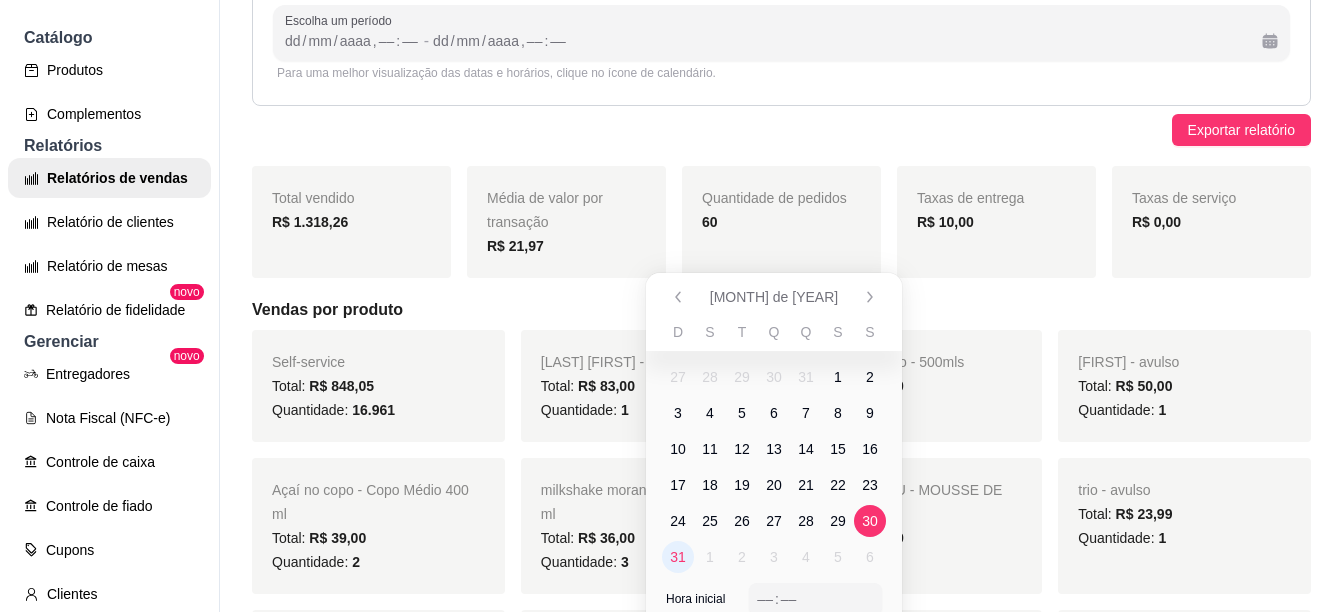click on "30" at bounding box center (870, 521) 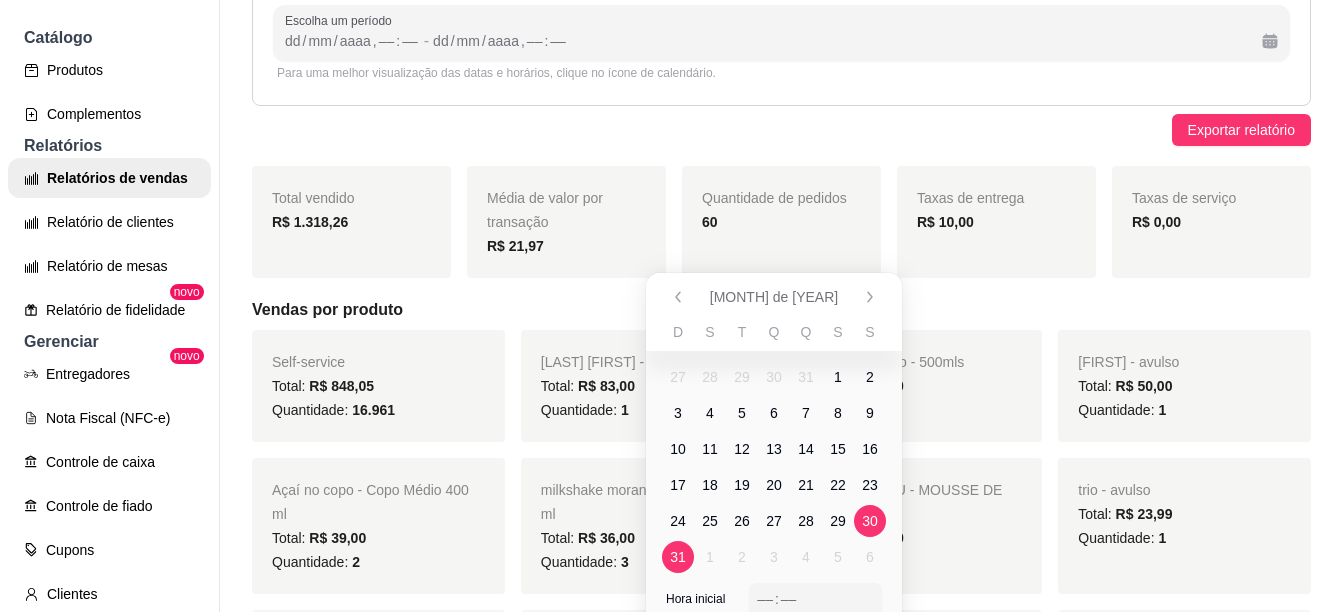 click on "30" at bounding box center [870, 521] 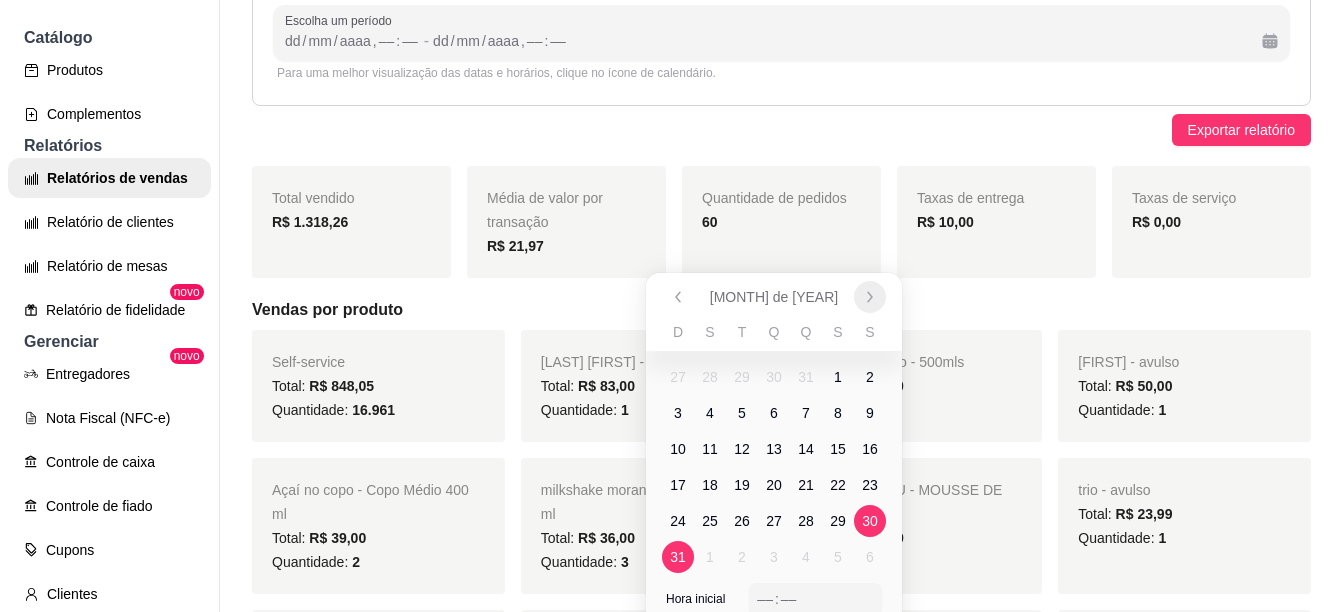 click at bounding box center [870, 297] 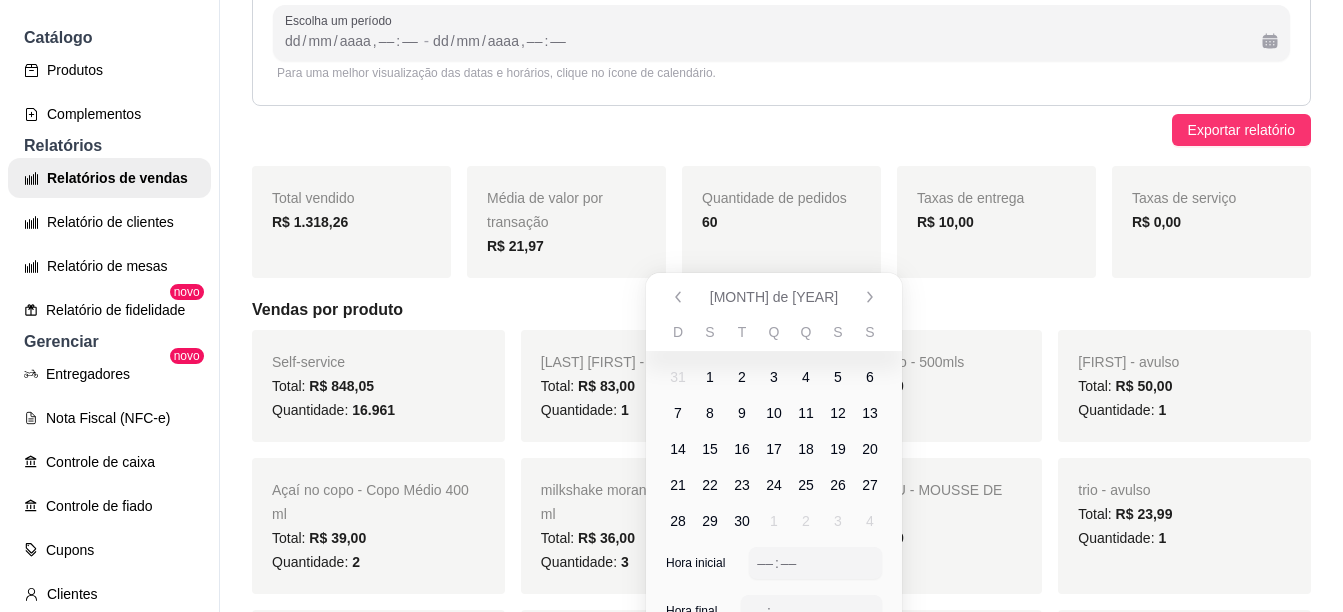 click on "1" at bounding box center (710, 377) 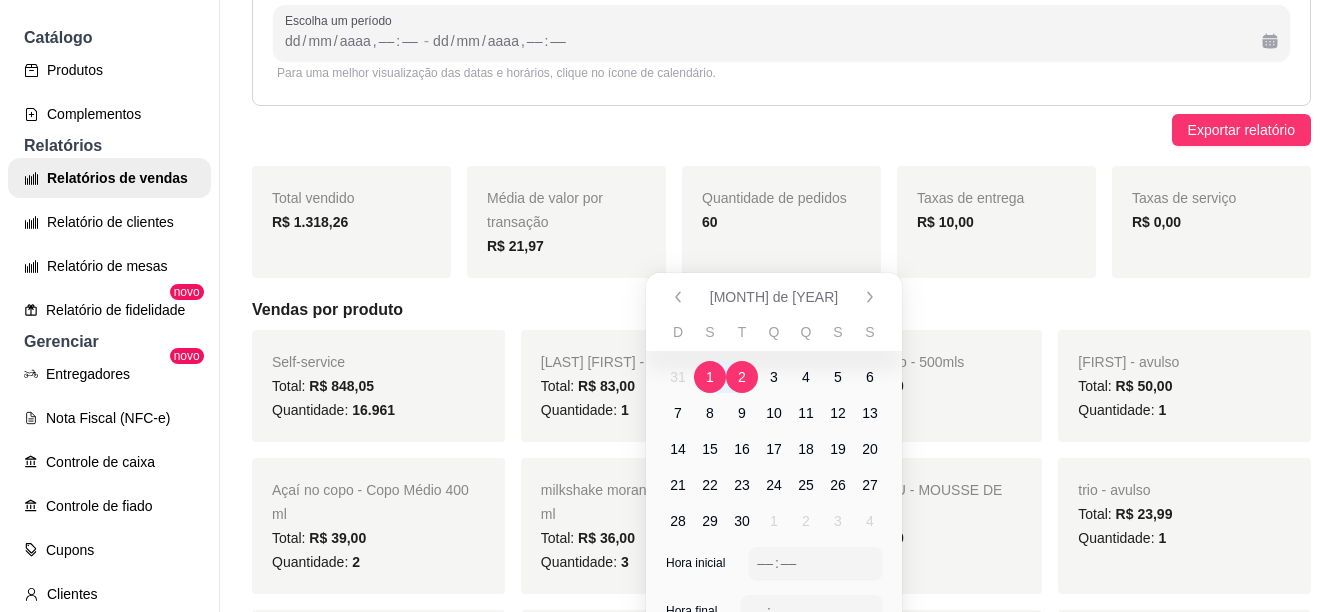 click on "2" at bounding box center (742, 377) 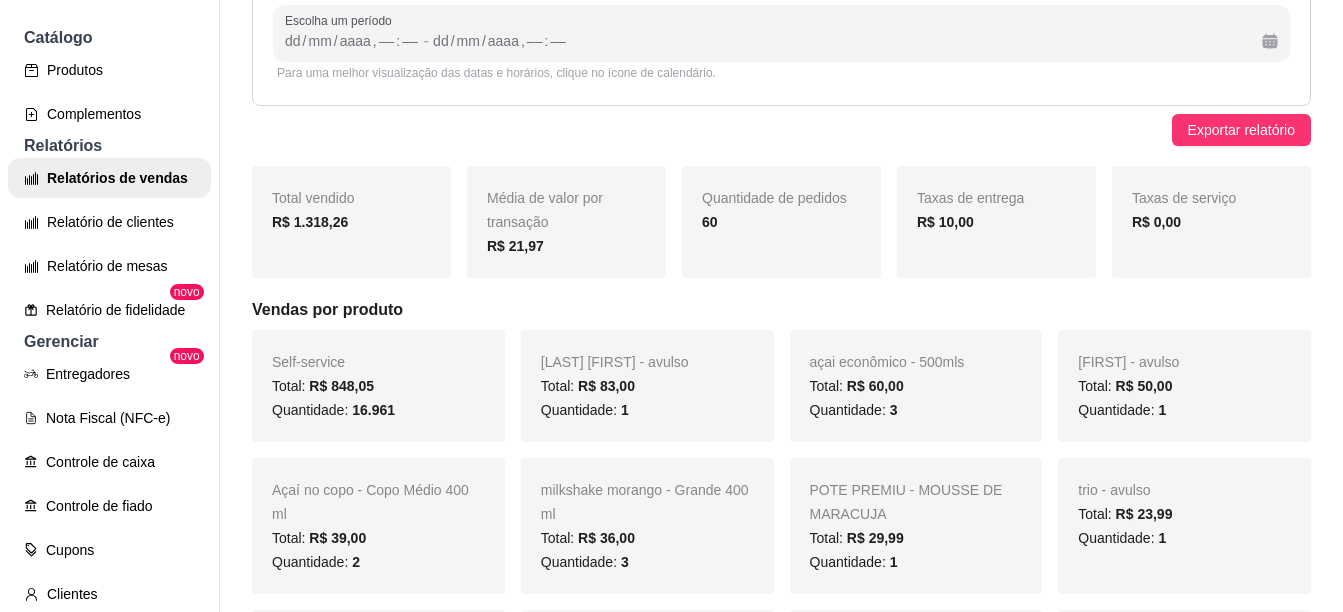 click on "Vendas por produto" at bounding box center (781, 310) 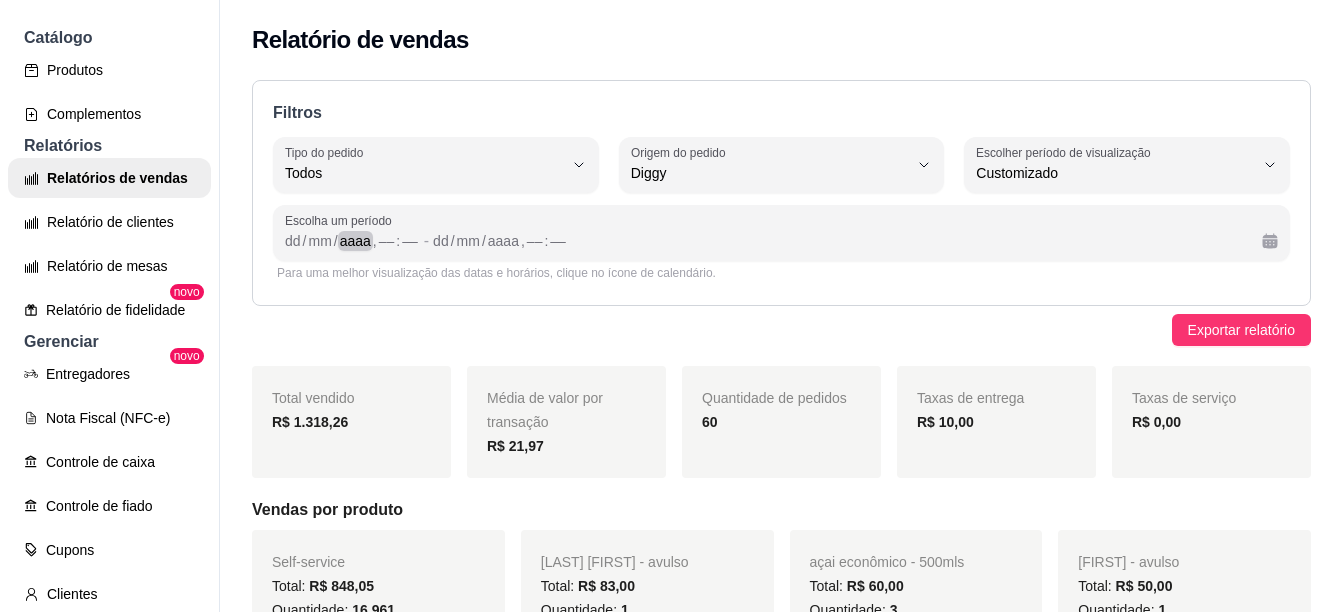 click on "aaaa" at bounding box center [355, 241] 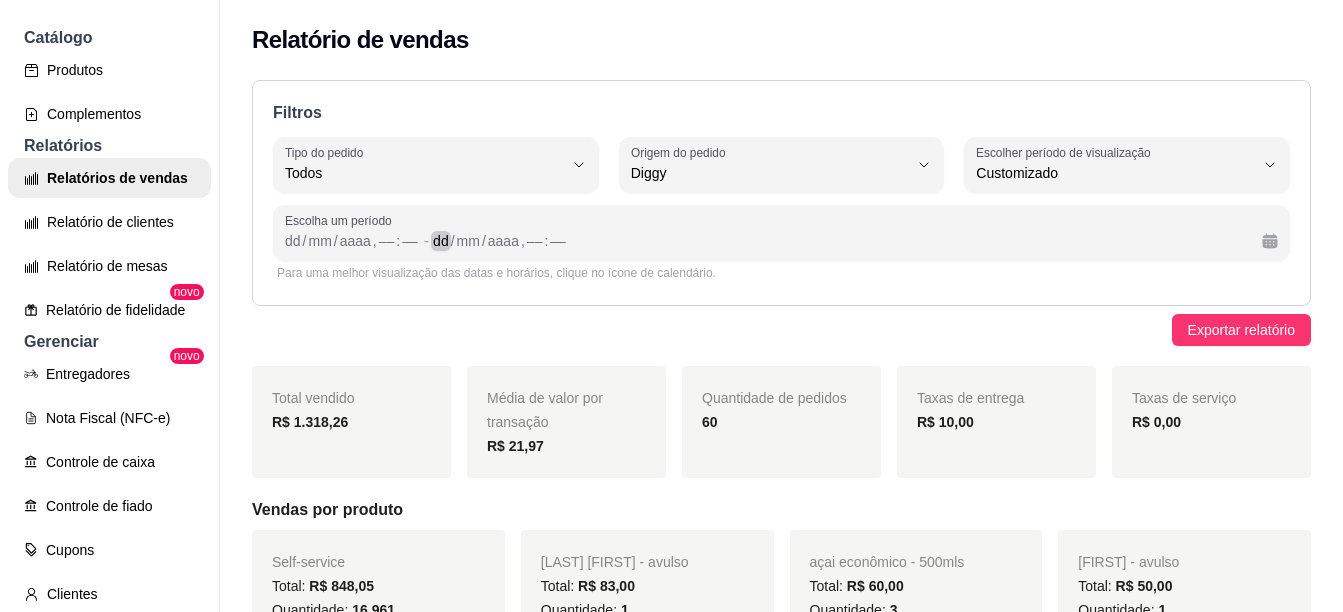 click on "[DATE] / [MONTH] / [YEAR] ,  –– : ––" at bounding box center (839, 241) 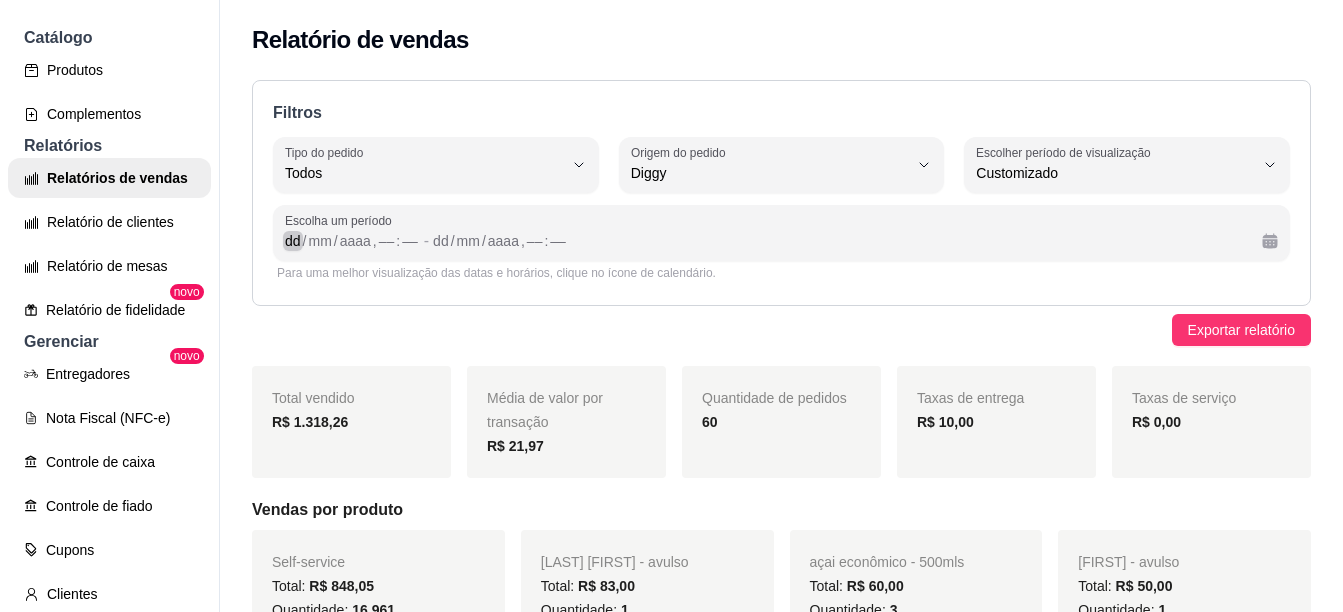 click on "/" at bounding box center (305, 241) 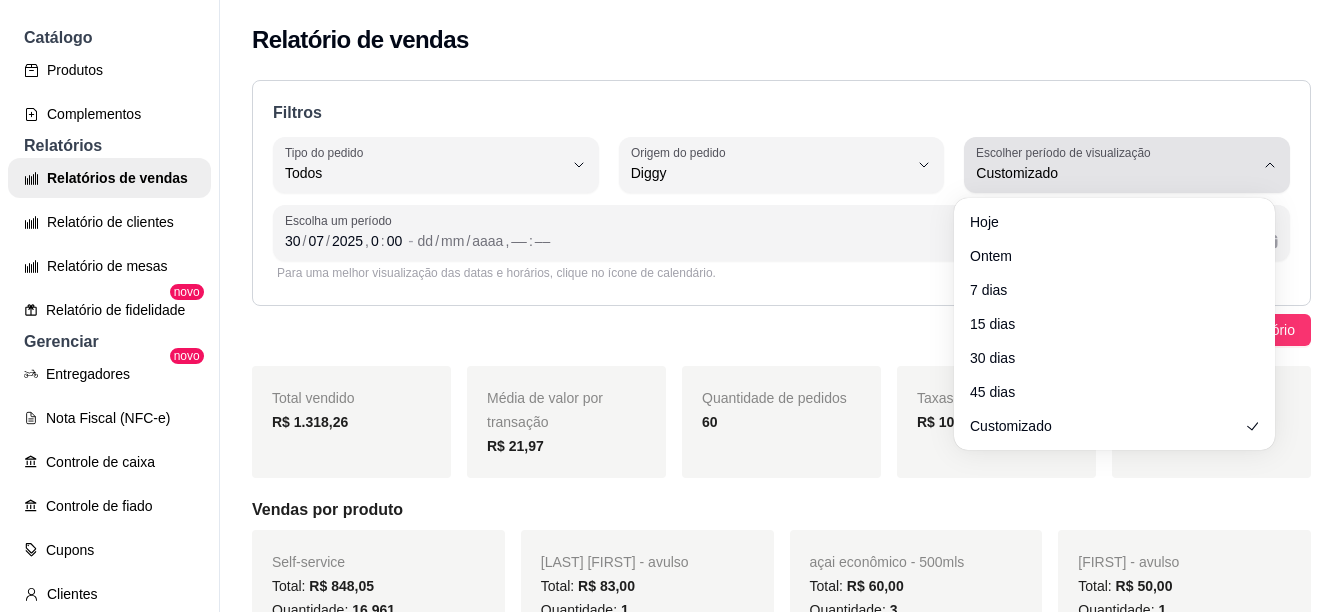 click on "Escolher período de visualização Customizado" at bounding box center (1127, 165) 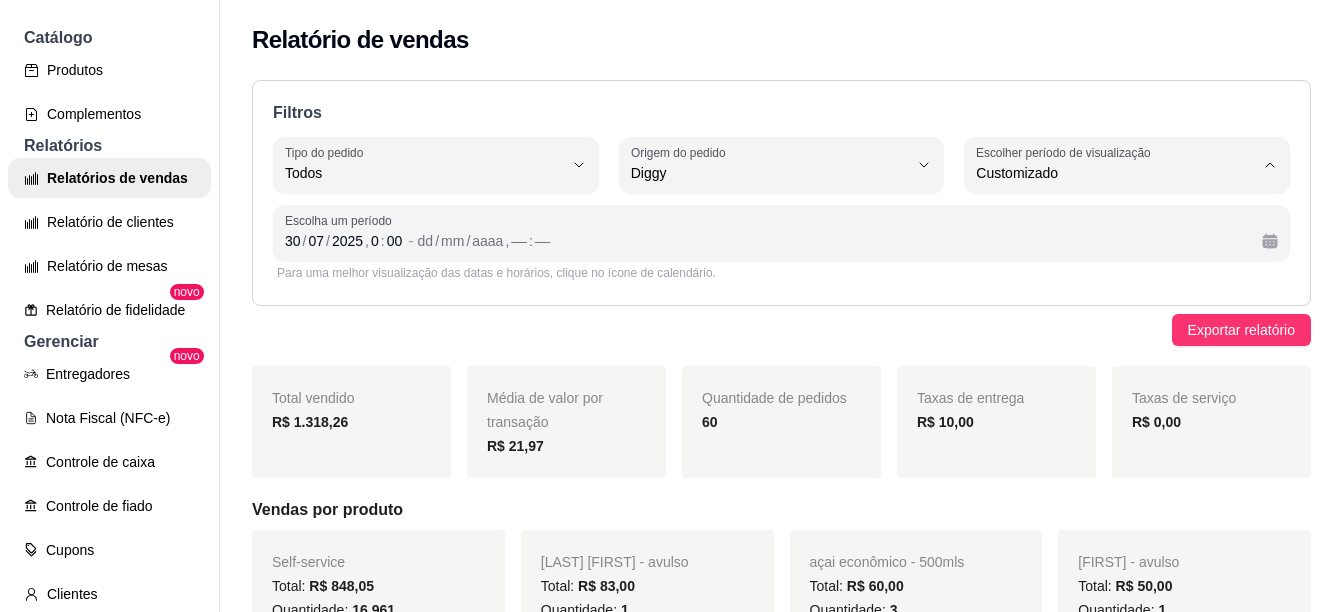 click on "Ontem" at bounding box center [1105, 253] 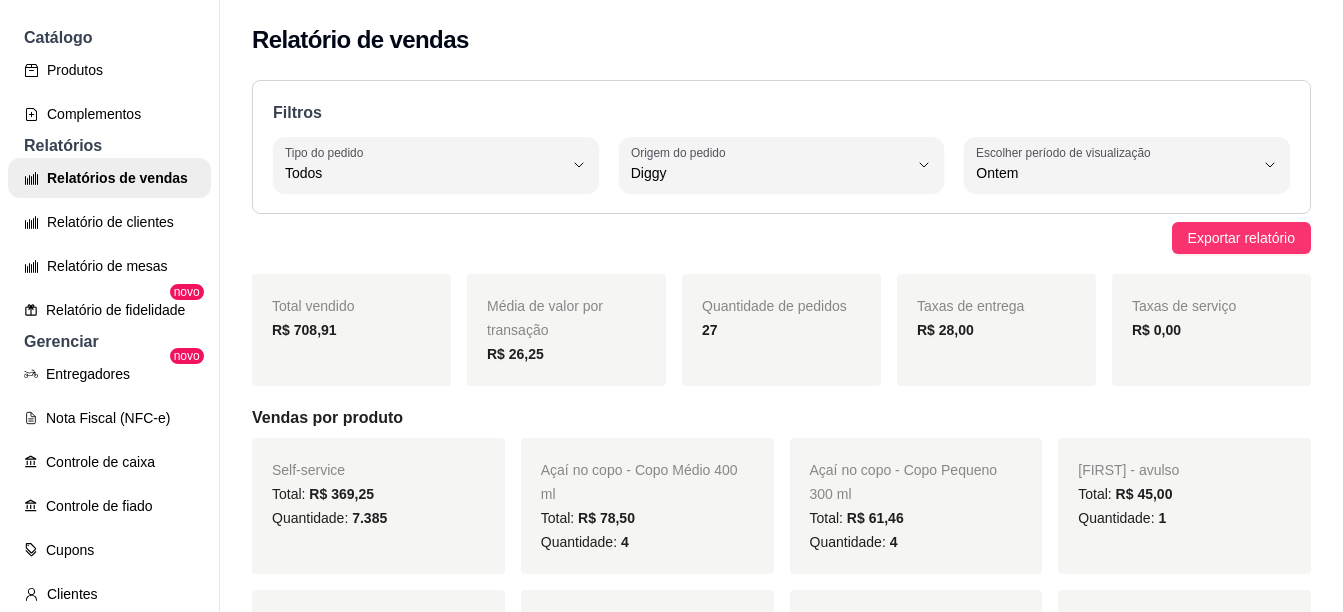 type on "1" 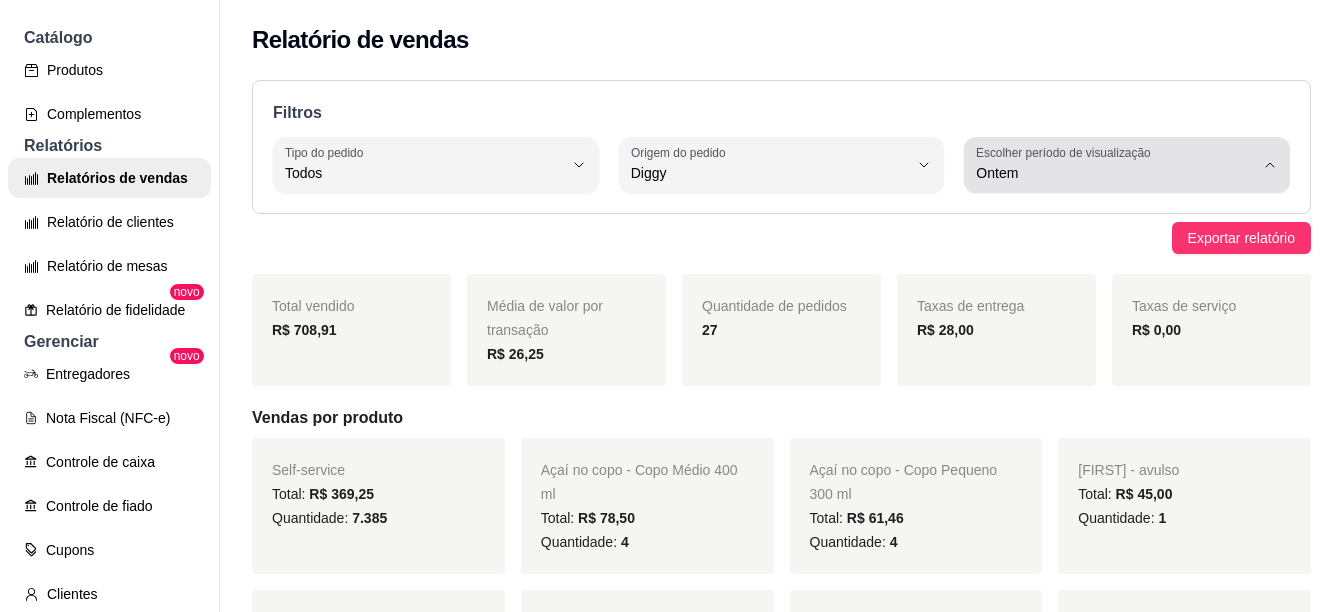 click on "Ontem" at bounding box center (1115, 165) 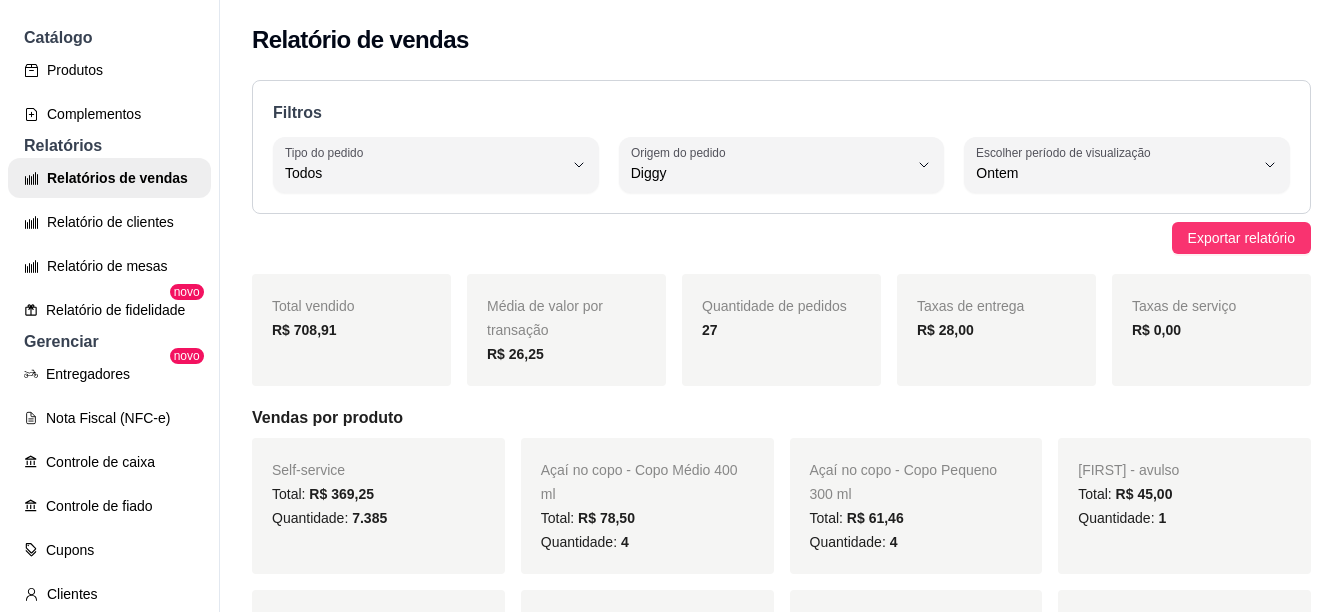 click on "Filtros ALL Tipo do pedido Todos Entrega Retirada Mesa Consumo local Tipo do pedido Todos DIGGY Origem do pedido Todas plataformas (Diggy, iFood) Diggy iFood Origem do pedido Diggy 1 Escolher período de visualização Hoje Ontem  7 dias 15 dias 30 dias 45 dias Customizado Escolher período de visualização Ontem Exportar relatório Total vendido R$ 708,91 Média de valor por transação R$ 26,25 Quantidade de pedidos 27 Taxas de entrega R$ 28,00 Taxas de serviço R$ 0,00 Vendas por produto Self-service Total:   R$ 369,25 Quantidade:   7.385 Açaí no copo - Copo Médio 400 ml Total:   R$ 78,50 Quantidade:   4 Açaí no copo - Copo Pequeno 300 ml Total:   R$ 61,46 Quantidade:   4 [FIRST] - avulso Total:   R$ 45,00 Quantidade:   1 pote de maracuja - avulso Total:   R$ 29,99 Quantidade:   1 QMAXX BRIGADEIRO Total:   R$ 23,97 Quantidade:   3 Sorvete no copo - Médio -400 ml Total:   R$ 18,00 Quantidade:   1 açai econômico  - 400mls  Total:   R$ 15,00 Quantidade:   1 Total:   R$ 14,00   1 Total:" at bounding box center (781, 1953) 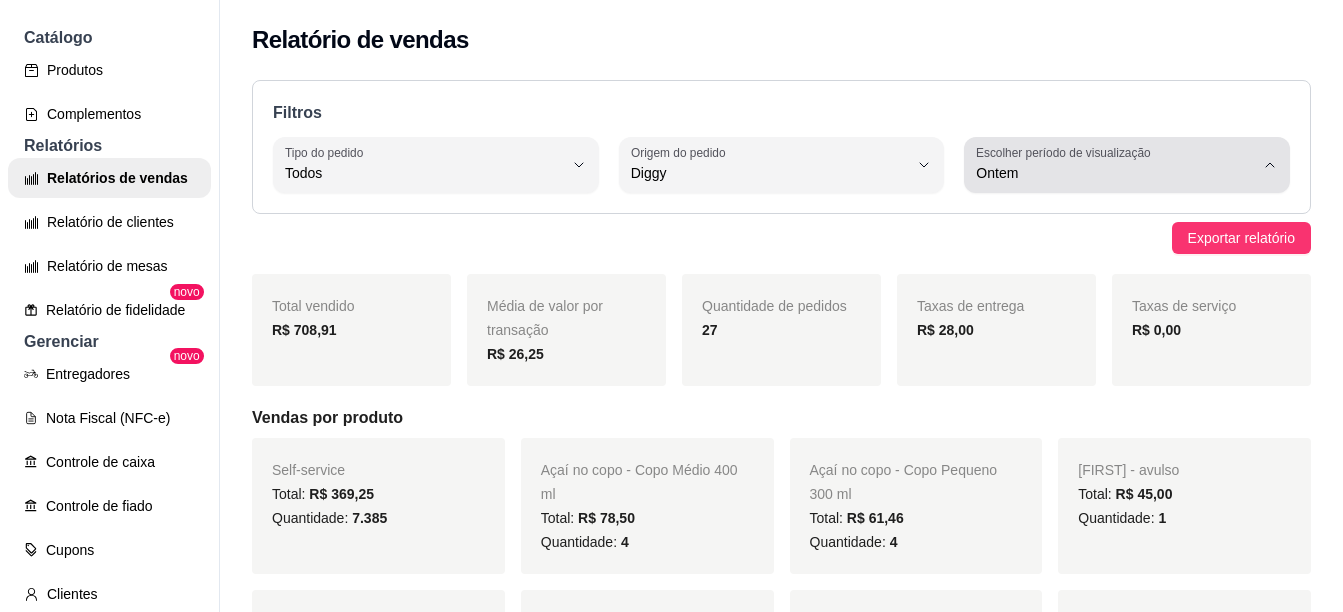 click on "Ontem" at bounding box center [1115, 173] 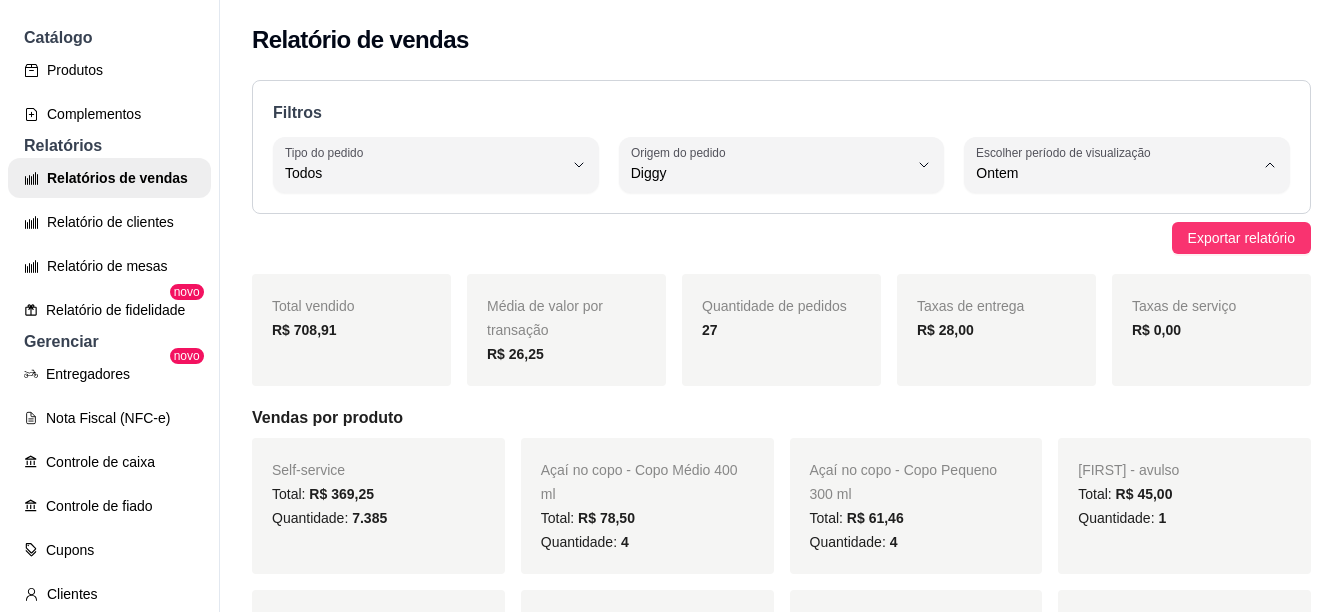 click on "Customizado" at bounding box center (1114, 417) 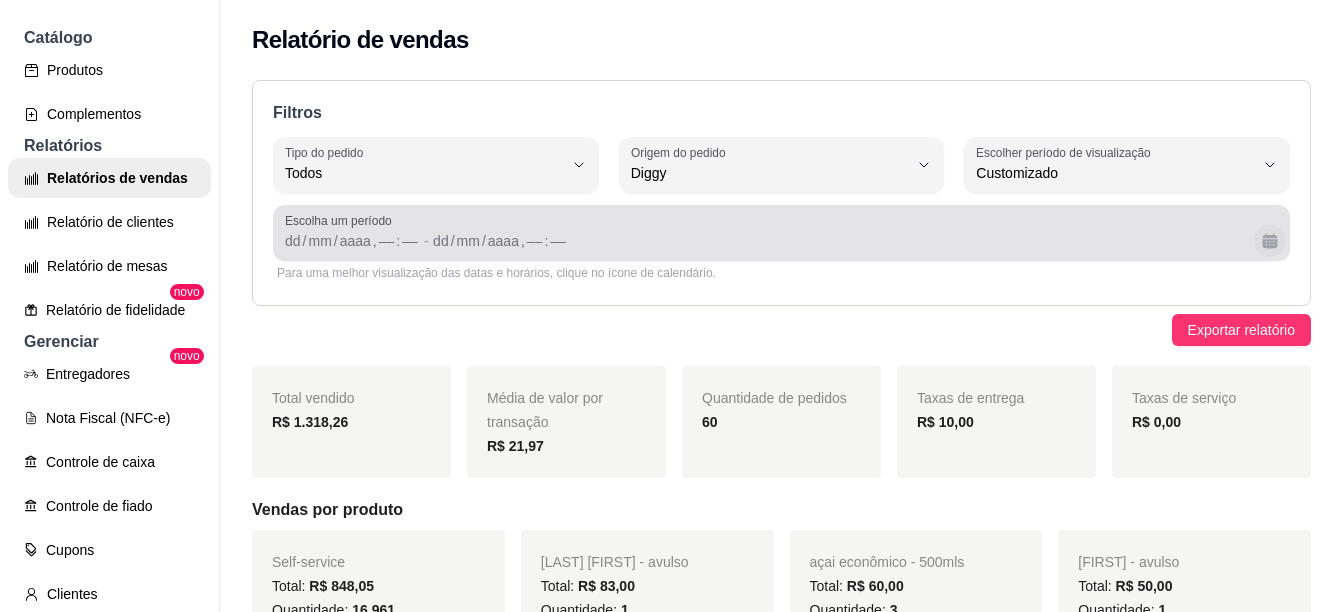 click at bounding box center (1270, 241) 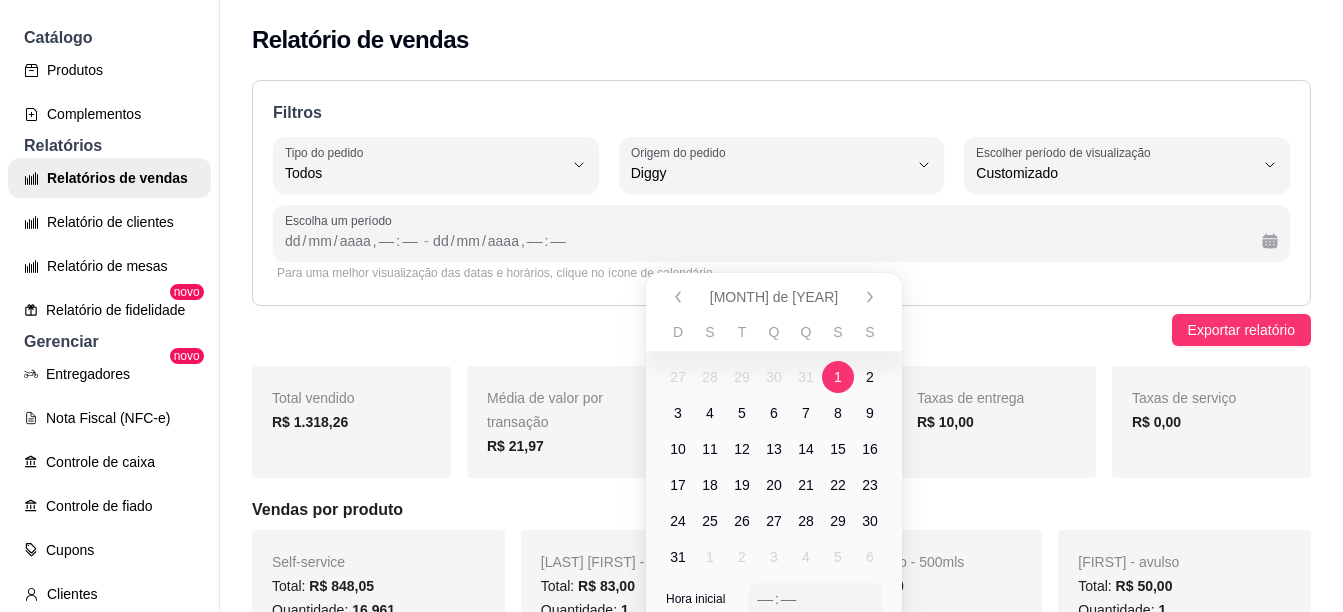 click on "1" at bounding box center [838, 377] 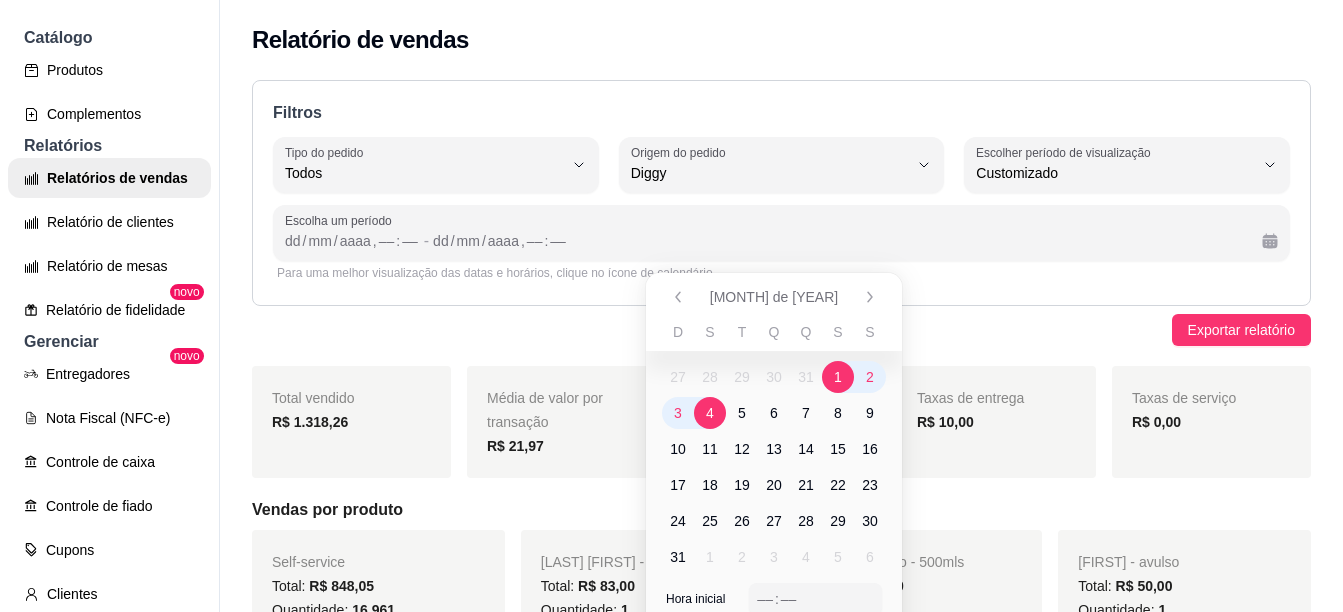 click on "4" at bounding box center (710, 413) 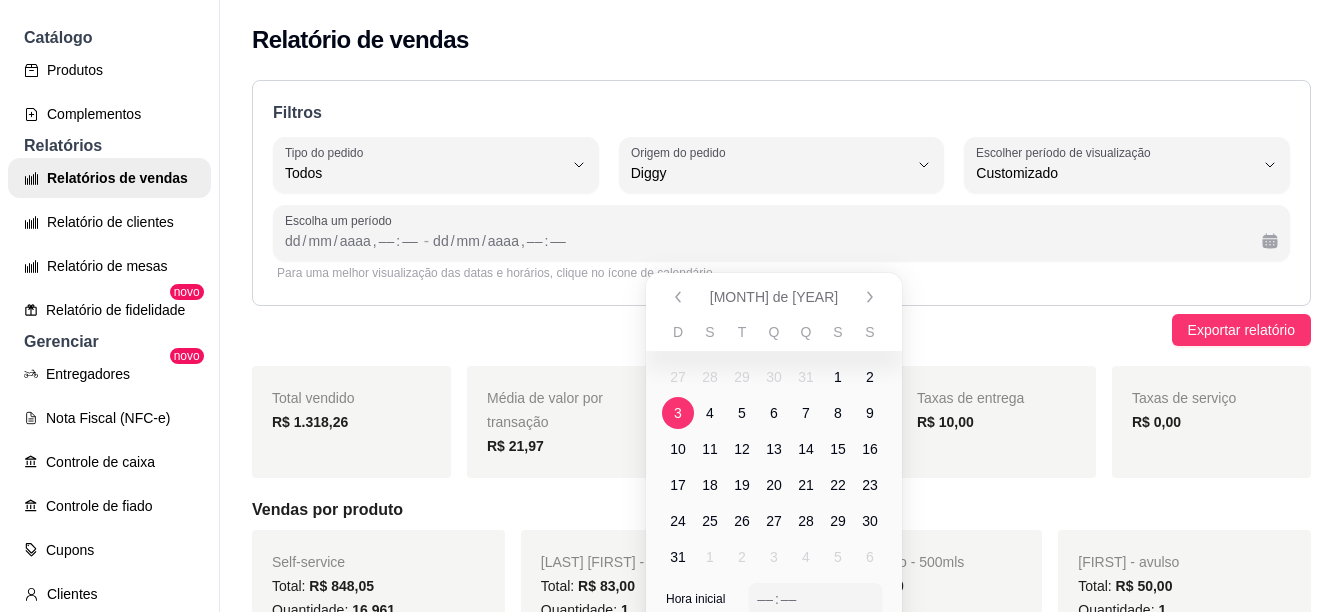 click on "3" at bounding box center (678, 413) 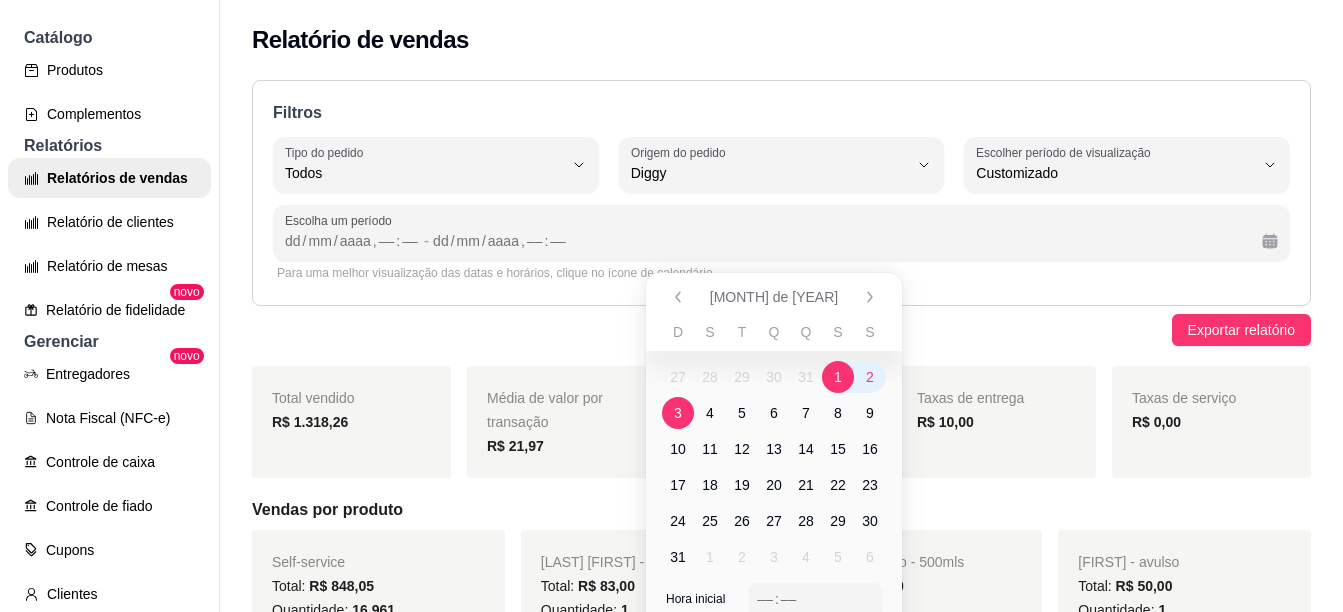 click on "1" at bounding box center (838, 377) 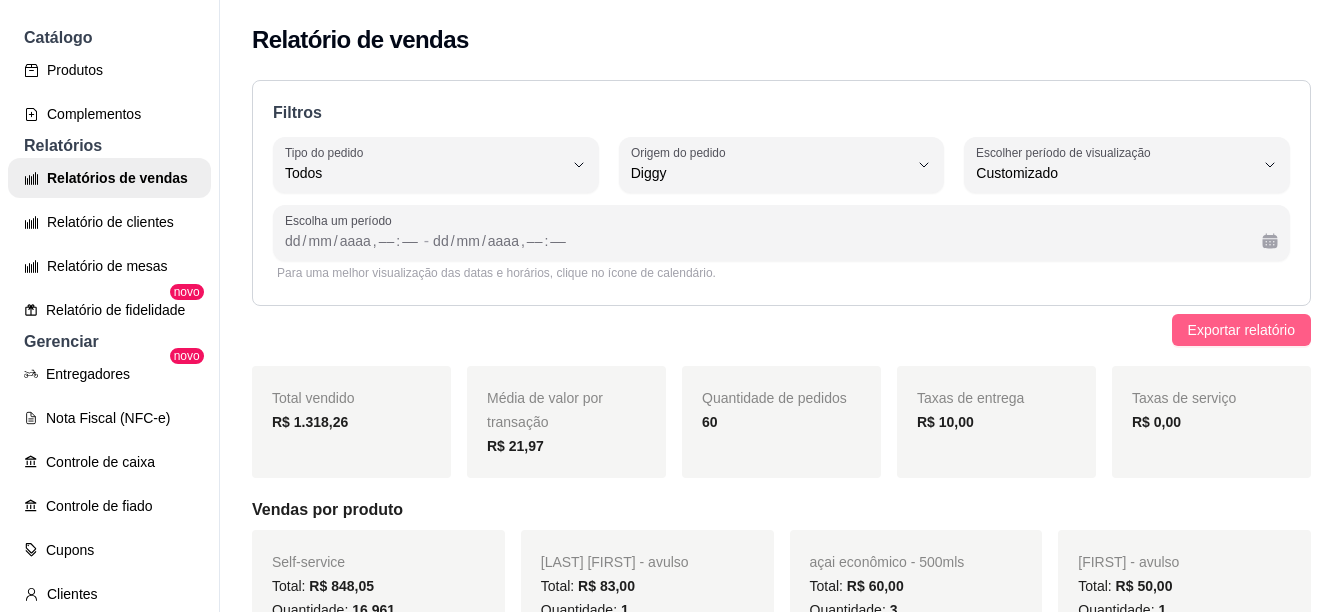 click on "Exportar relatório" at bounding box center (1241, 330) 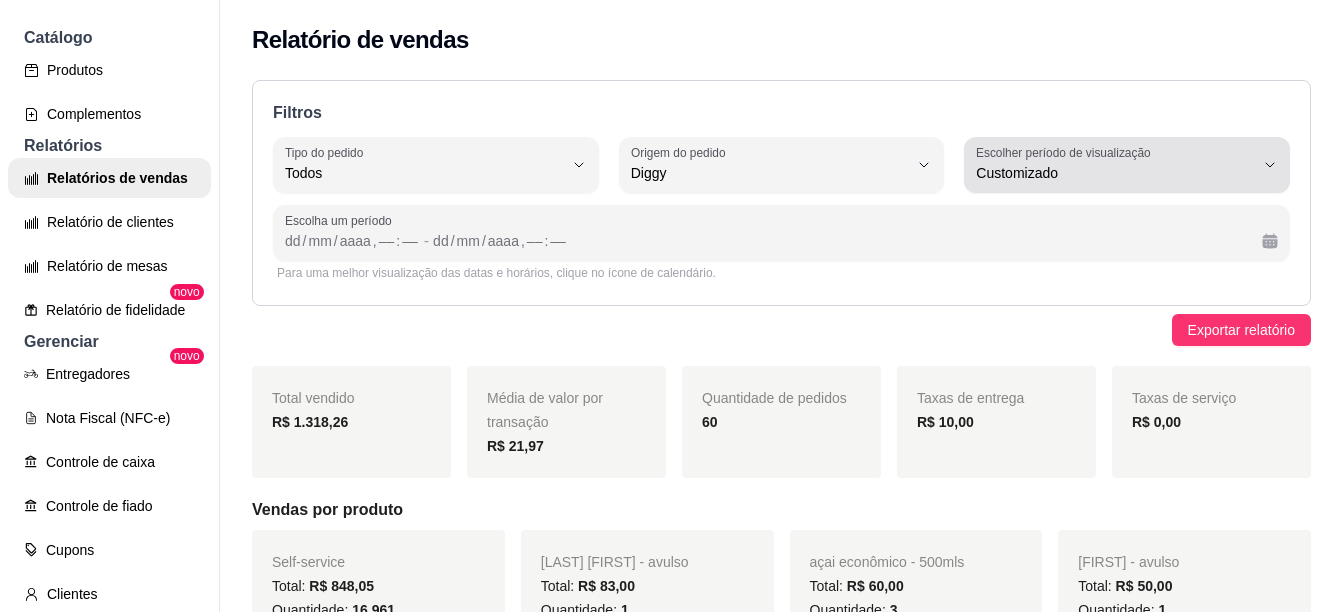 click on "Escolher período de visualização Customizado" at bounding box center (1127, 165) 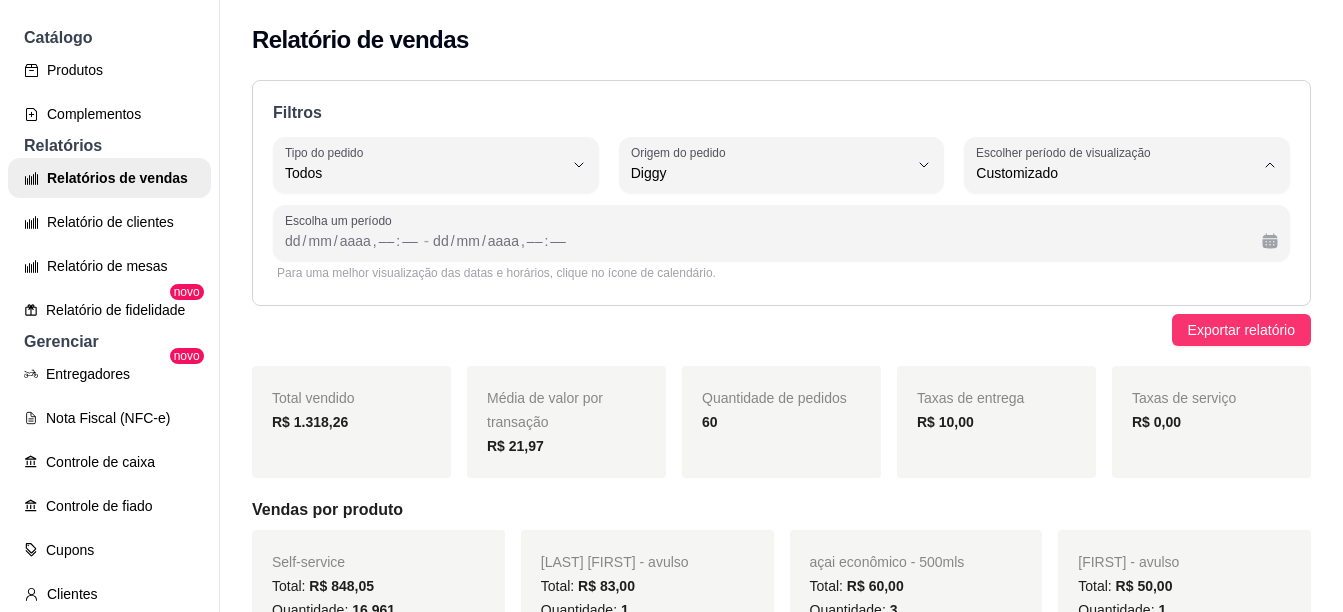 click on "Customizado" at bounding box center (1105, 416) 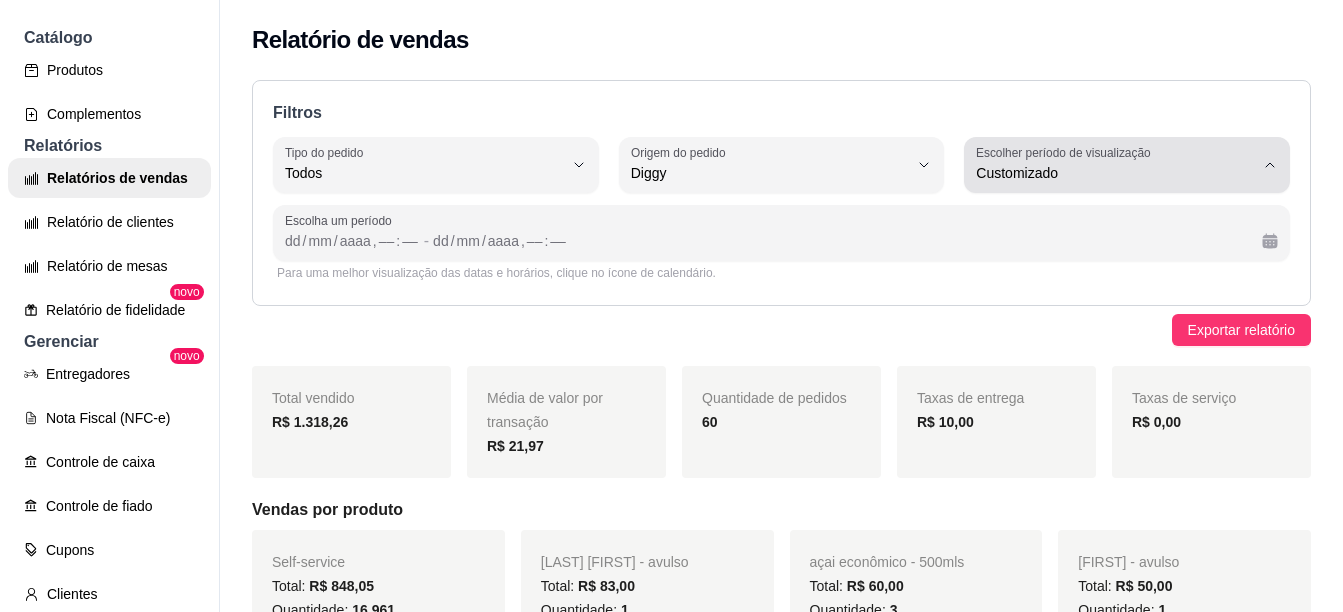 click 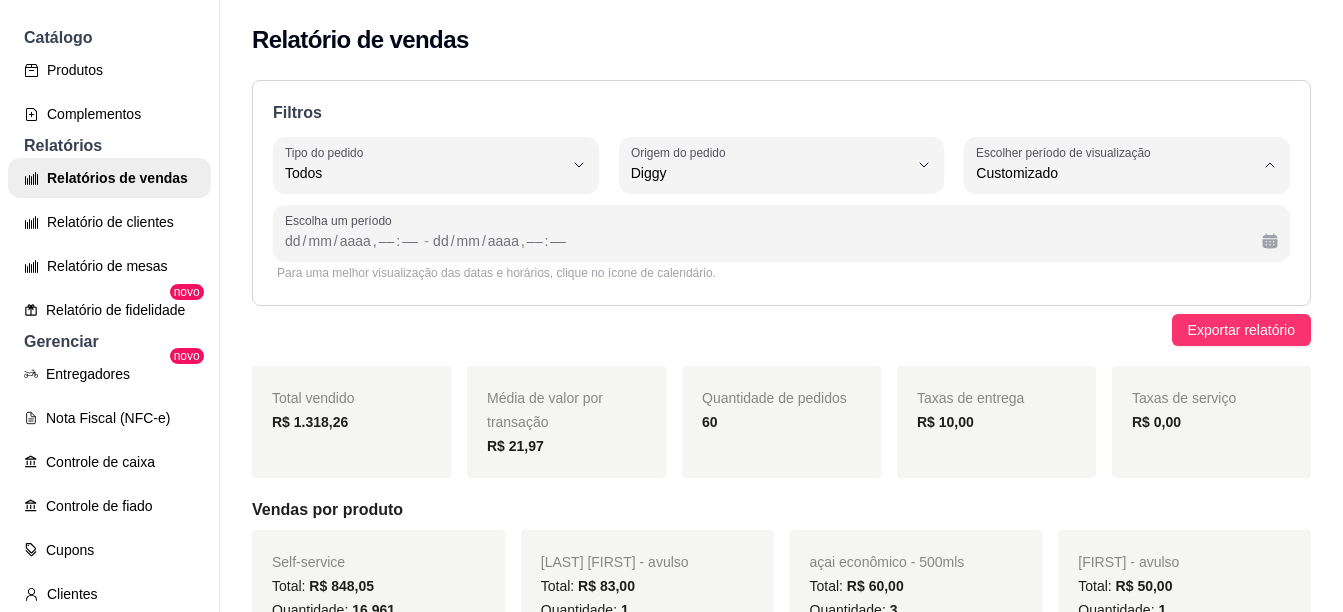 click on "Customizado" at bounding box center [1114, 417] 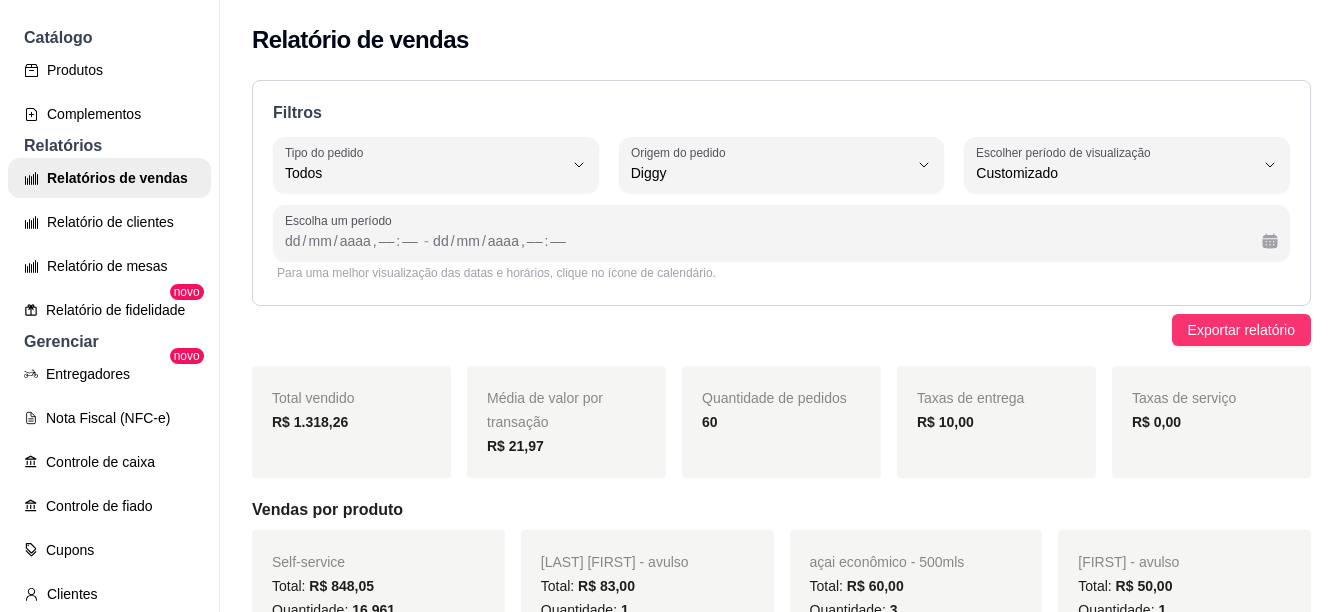click on "Filtros ALL Tipo do pedido Todos Entrega Retirada Mesa Consumo local Tipo do pedido Todos DIGGY Origem do pedido Todas plataformas (Diggy, iFood) Diggy iFood Origem do pedido Diggy -1 Escolher período de visualização Hoje Ontem  7 dias 15 dias 30 dias 45 dias Customizado Escolher período de visualização Customizado Escolha um período [DATE] / [MONTH] / [YEAR] ,  –– : –– - [DATE] / [MONTH] / [YEAR] ,  –– : –– Para uma melhor visualização das datas e horários, clique no ícone de calendário." at bounding box center [781, 193] 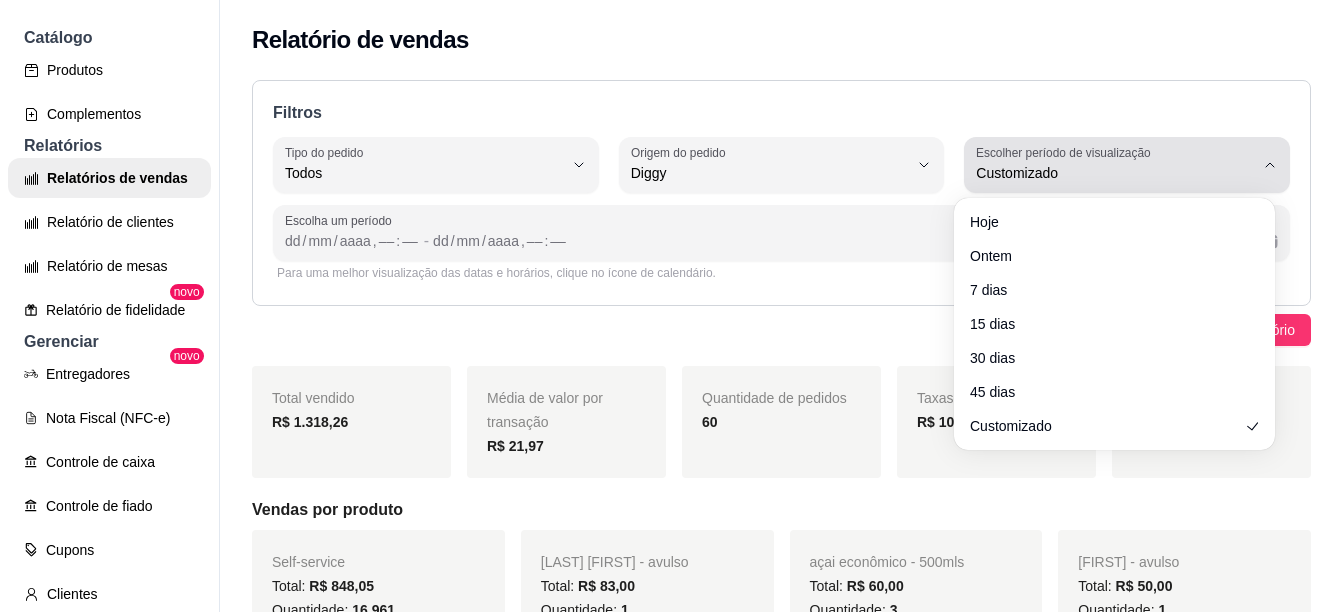 click 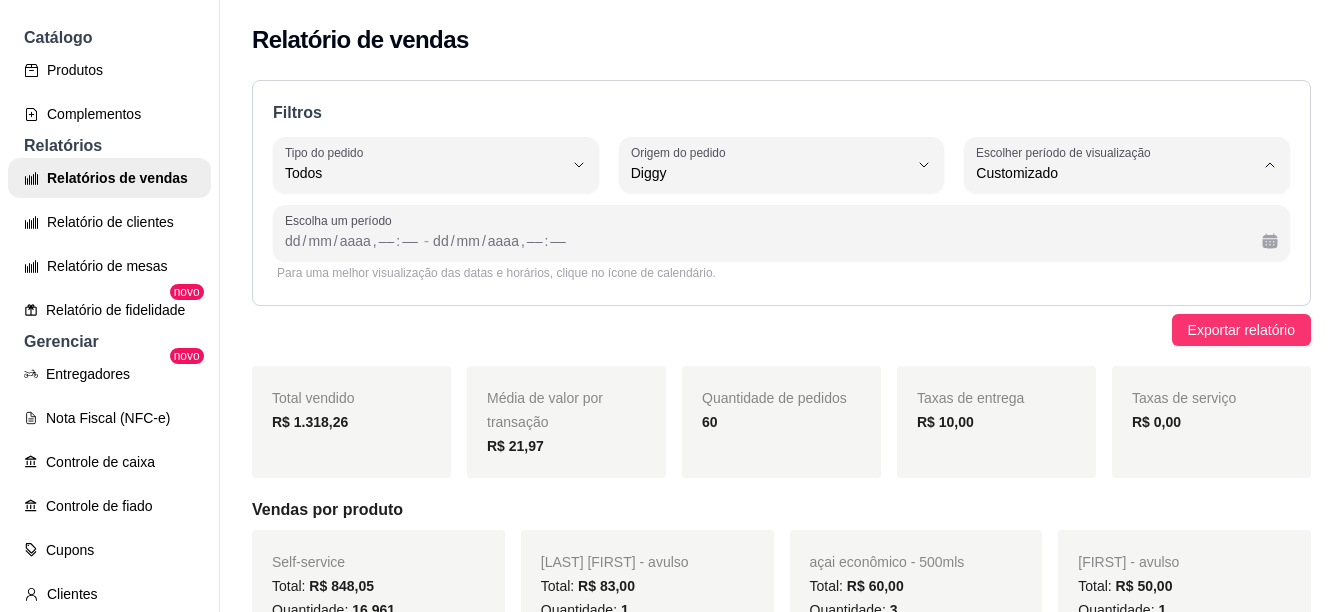 click on "Customizado" at bounding box center [1105, 416] 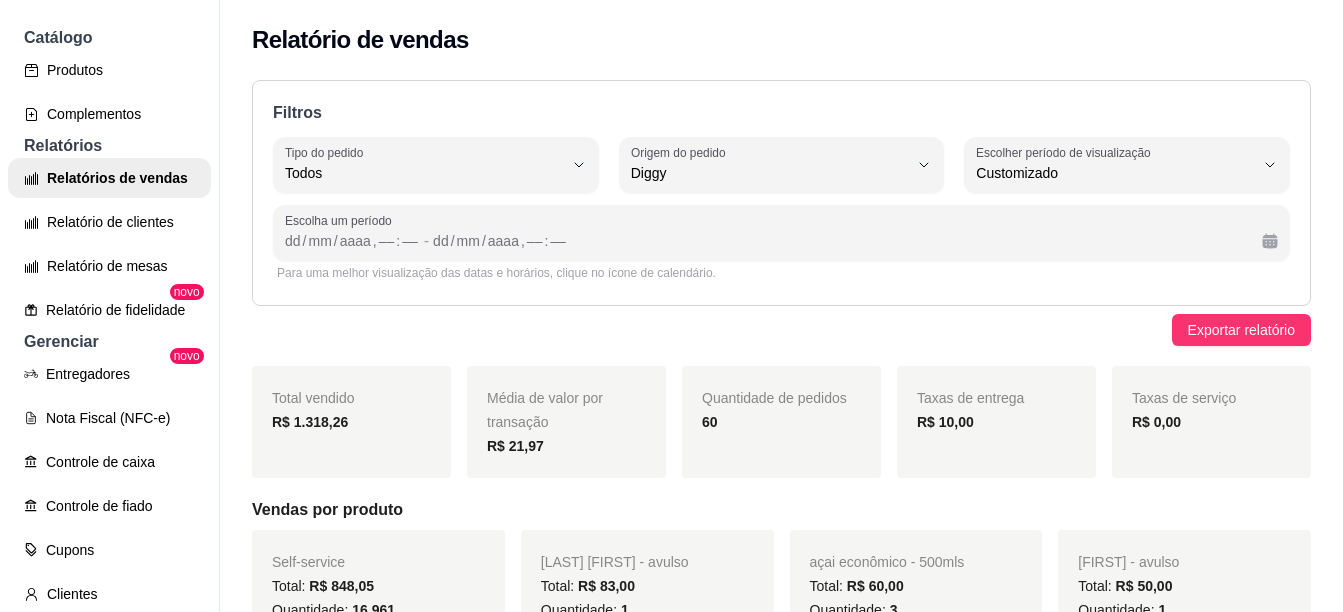 click on "Filtros ALL Tipo do pedido Todos Entrega Retirada Mesa Consumo local Tipo do pedido Todos DIGGY Origem do pedido Todas plataformas (Diggy, iFood) Diggy iFood Origem do pedido Diggy -1 Escolher período de visualização Hoje Ontem  7 dias 15 dias 30 dias 45 dias Customizado Escolher período de visualização Customizado Escolha um período [DATE] / [MONTH] / [YEAR] ,  –– : –– - [DATE] / [MONTH] / [YEAR] ,  –– : –– Para uma melhor visualização das datas e horários, clique no ícone de calendário." at bounding box center [781, 193] 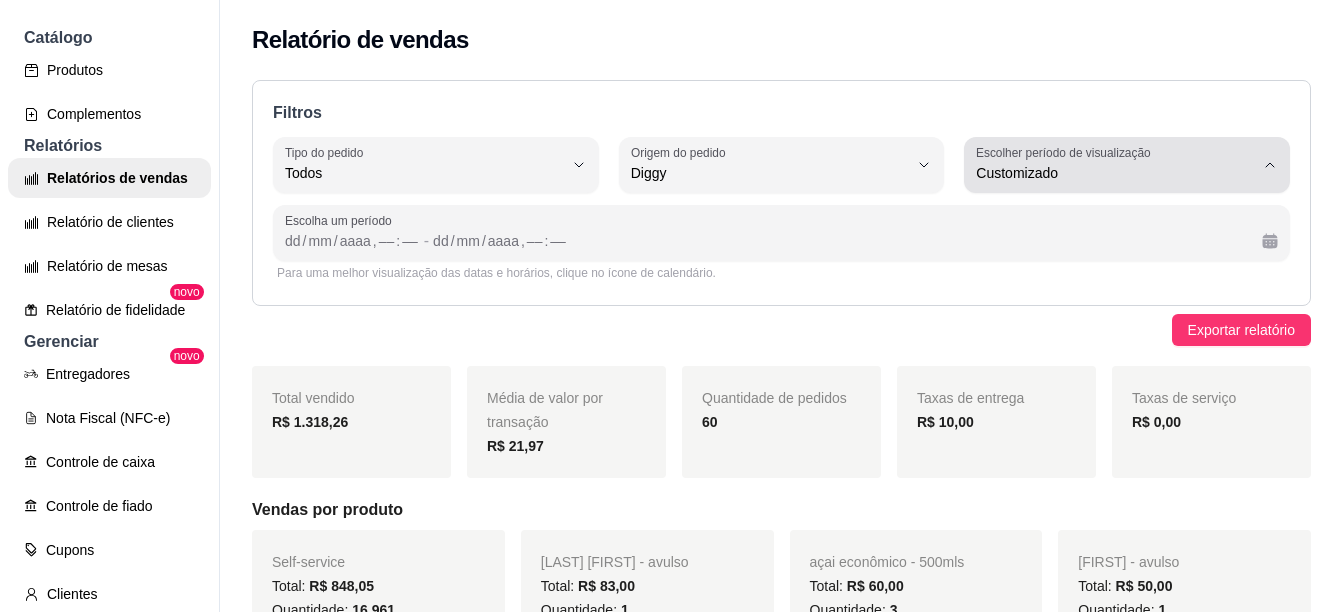 click on "Escolher período de visualização Customizado" at bounding box center (1127, 165) 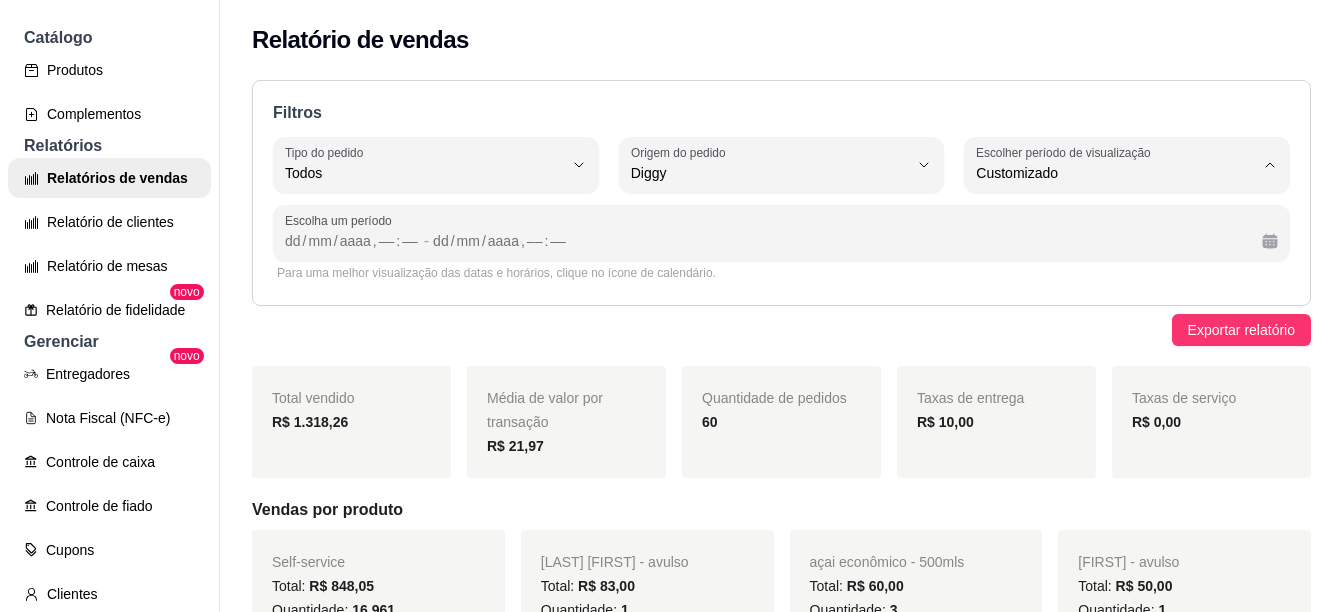 click on "Ontem" at bounding box center (1105, 253) 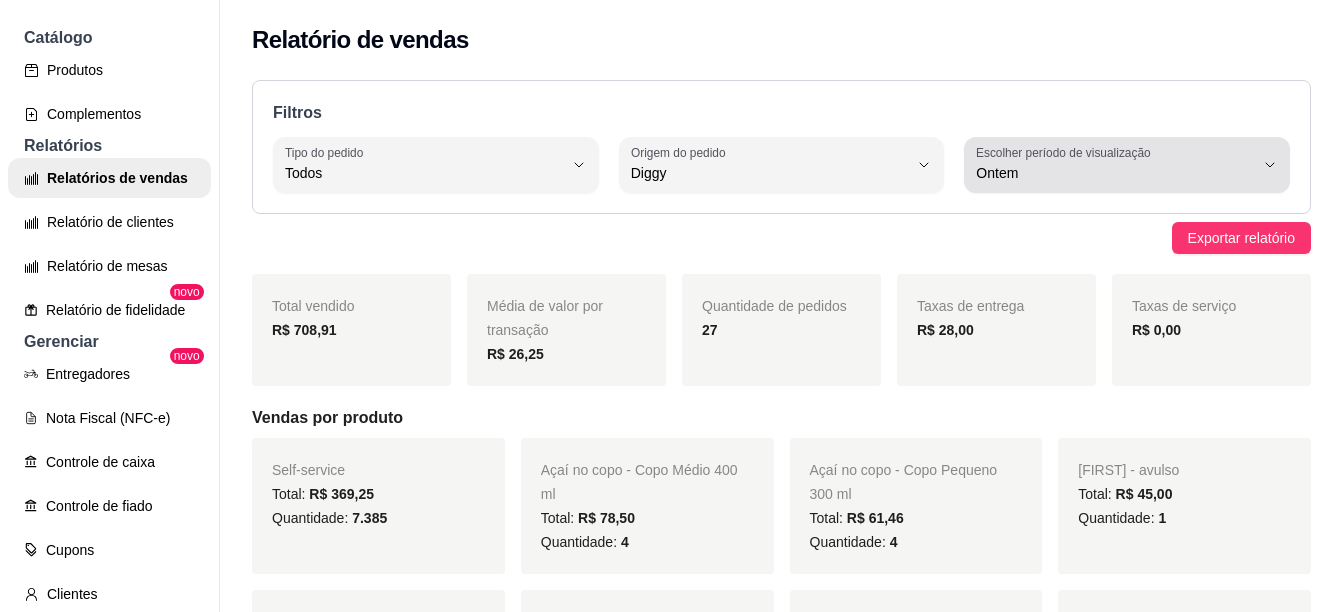 click 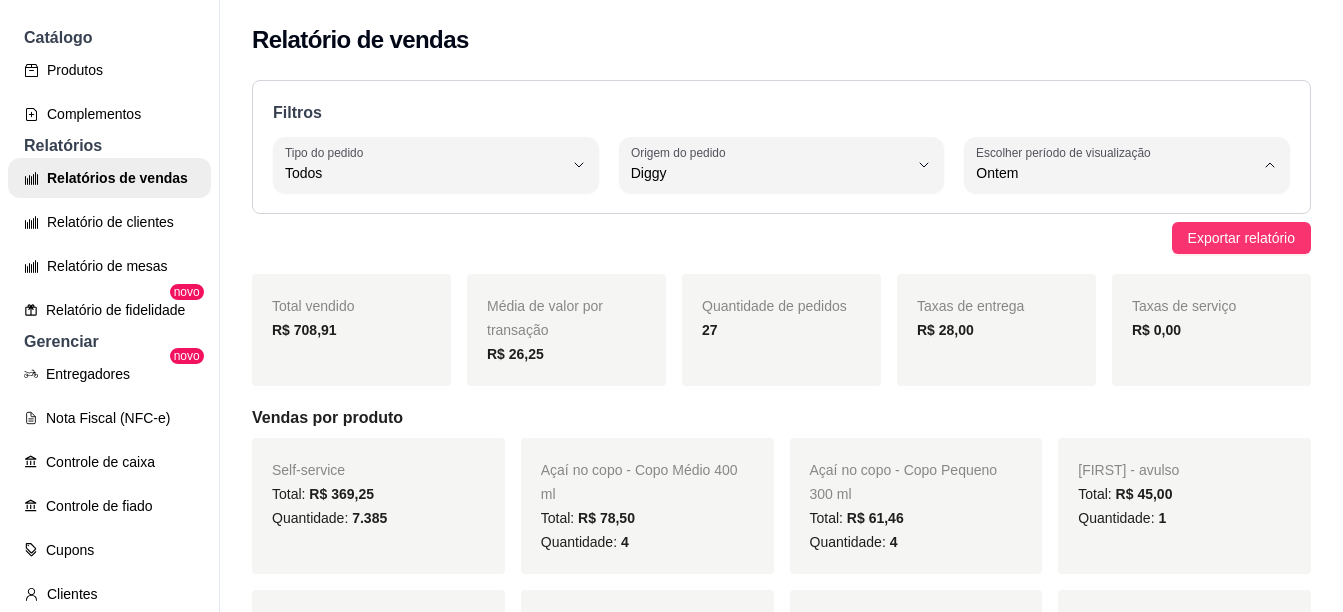 click on "Customizado" at bounding box center (1105, 416) 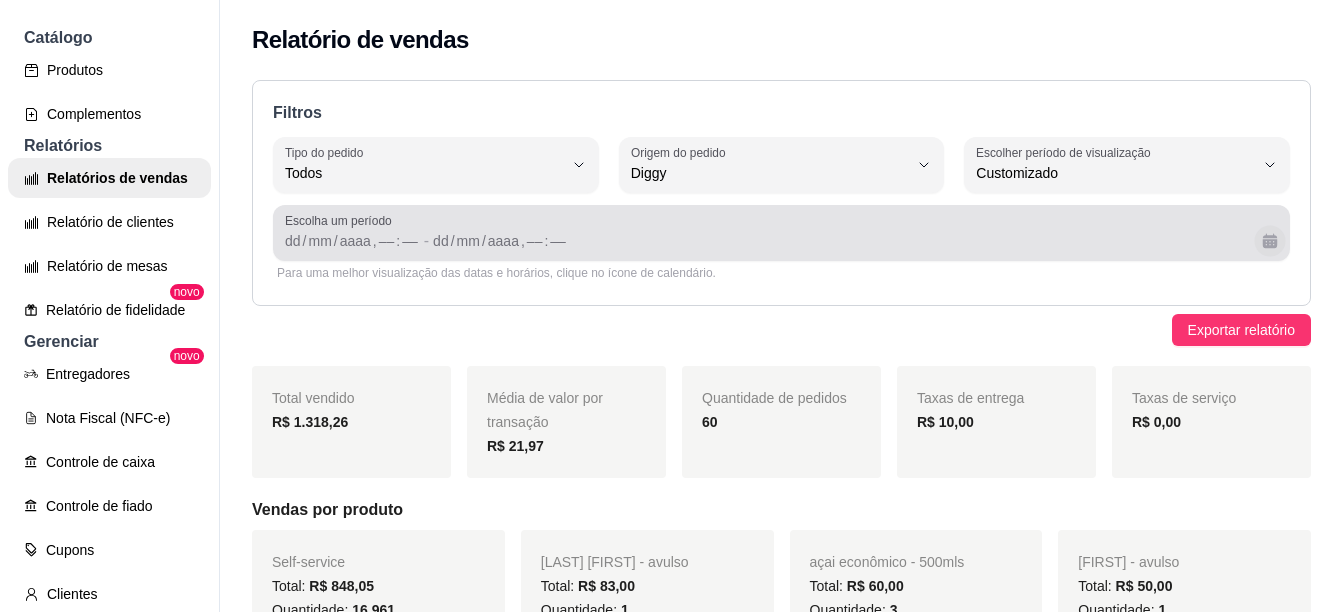 click at bounding box center [1269, 240] 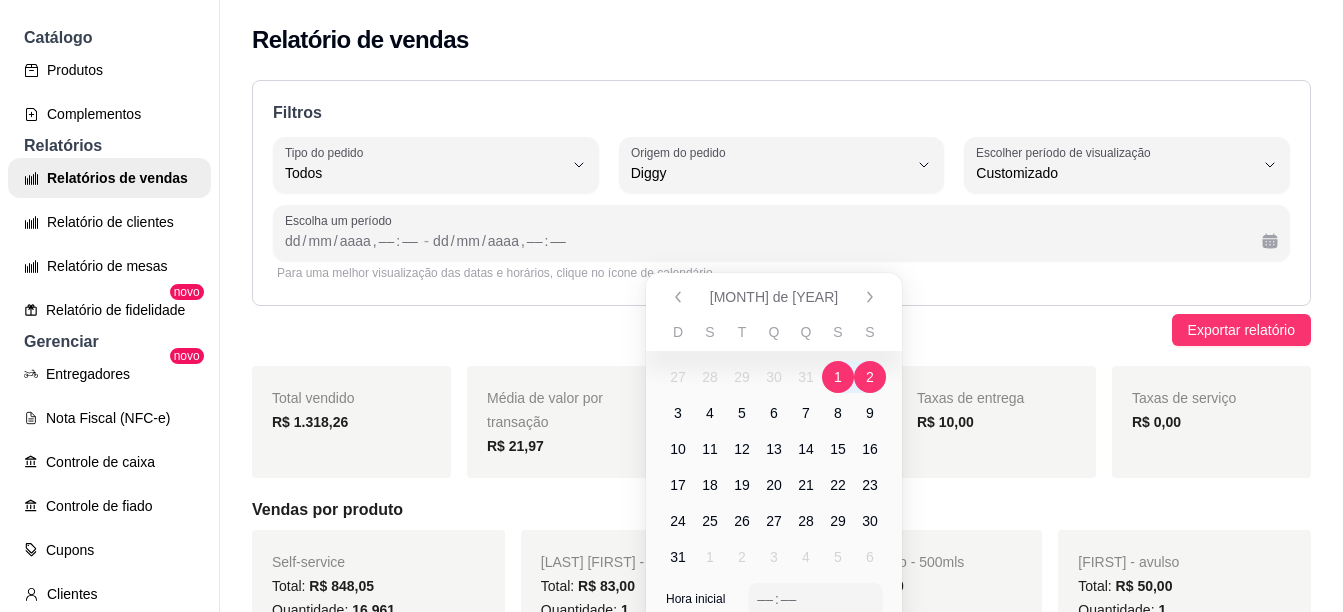 click on "27 28 29 30 31 1 2" at bounding box center (774, 377) 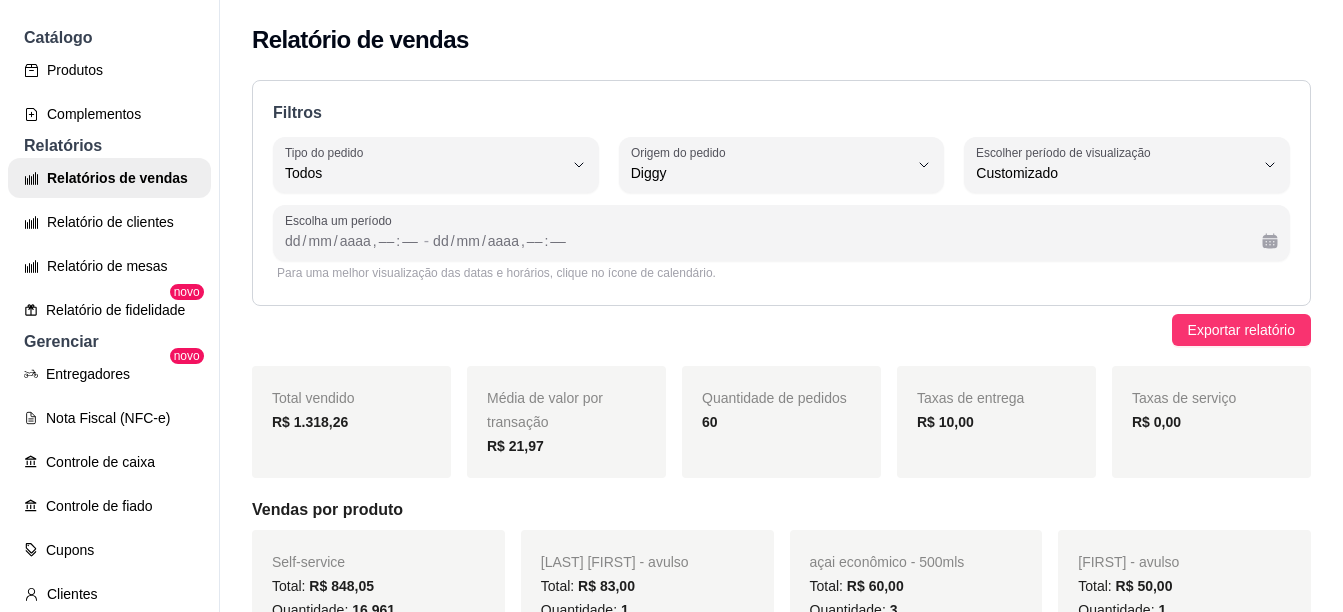 click on "Filtros ALL Tipo do pedido Todos Entrega Retirada Mesa Consumo local Tipo do pedido Todos DIGGY Origem do pedido Todas plataformas (Diggy, iFood) Diggy iFood Origem do pedido Diggy -1 Escolher período de visualização Hoje Ontem  7 dias 15 dias 30 dias 45 dias Customizado Escolher período de visualização Customizado Escolha um período [DATE] / [MONTH] / [YEAR] ,  –– : –– - [DATE] / [MONTH] / [YEAR] ,  –– : –– Para uma melhor visualização das datas e horários, clique no ícone de calendário. Exportar relatório Total vendido R$ 1.318,26 Média de valor por transação R$ 21,97 Quantidade de pedidos 60 Taxas de entrega R$ 10,00 Taxas de serviço R$ 0,00 Vendas por produto Self-service Total:   R$ 848,05 Quantidade:   16.961 [LAST] [FIRST] - avulso Total:   R$ 83,00 Quantidade:   1 açai econômico  - 500mls Total:   R$ 60,00 Quantidade:   3 [FIRST] - avulso Total:   R$ 50,00 Quantidade:   1 Açaí no copo - Copo Médio 400 ml Total:   R$ 39,00 Quantidade:   2 milkshake morango  - Grande 400 ml" at bounding box center (781, 2251) 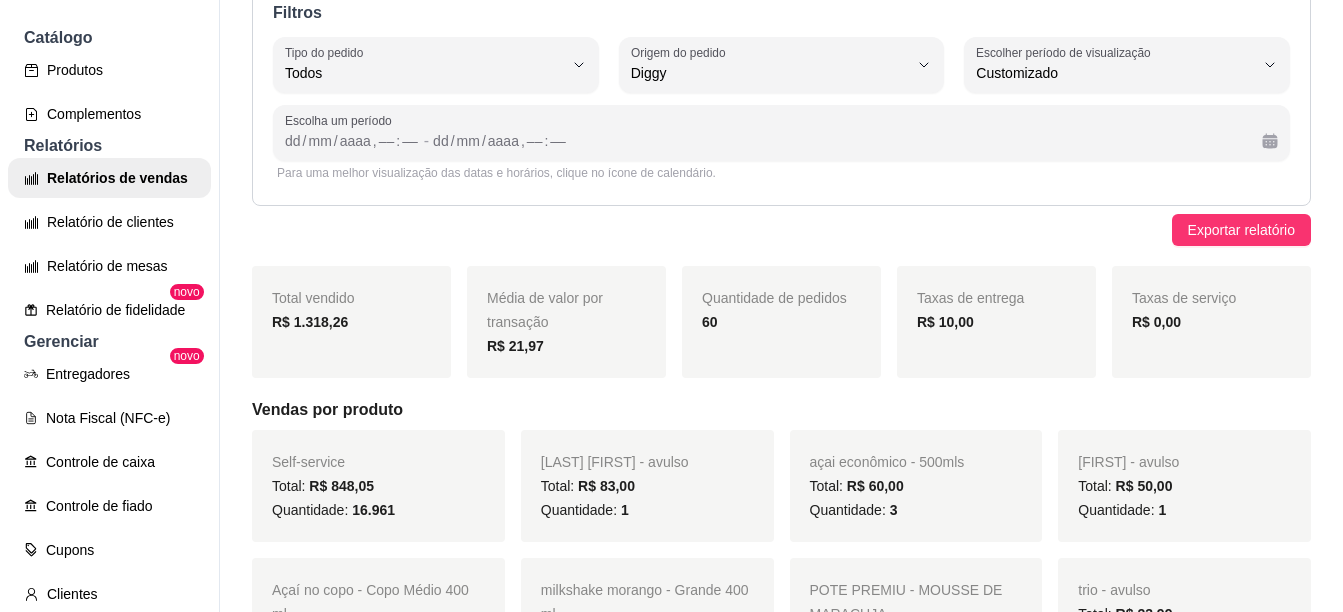 scroll, scrollTop: 0, scrollLeft: 0, axis: both 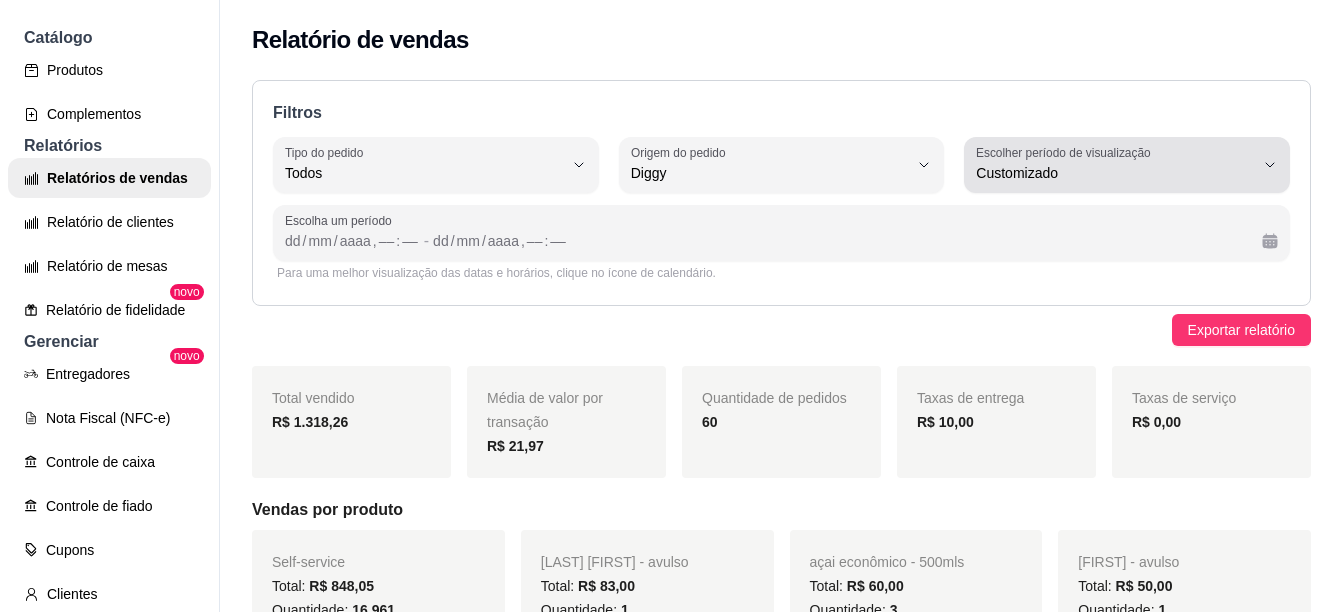 click on "Escolher período de visualização Customizado" at bounding box center [1127, 165] 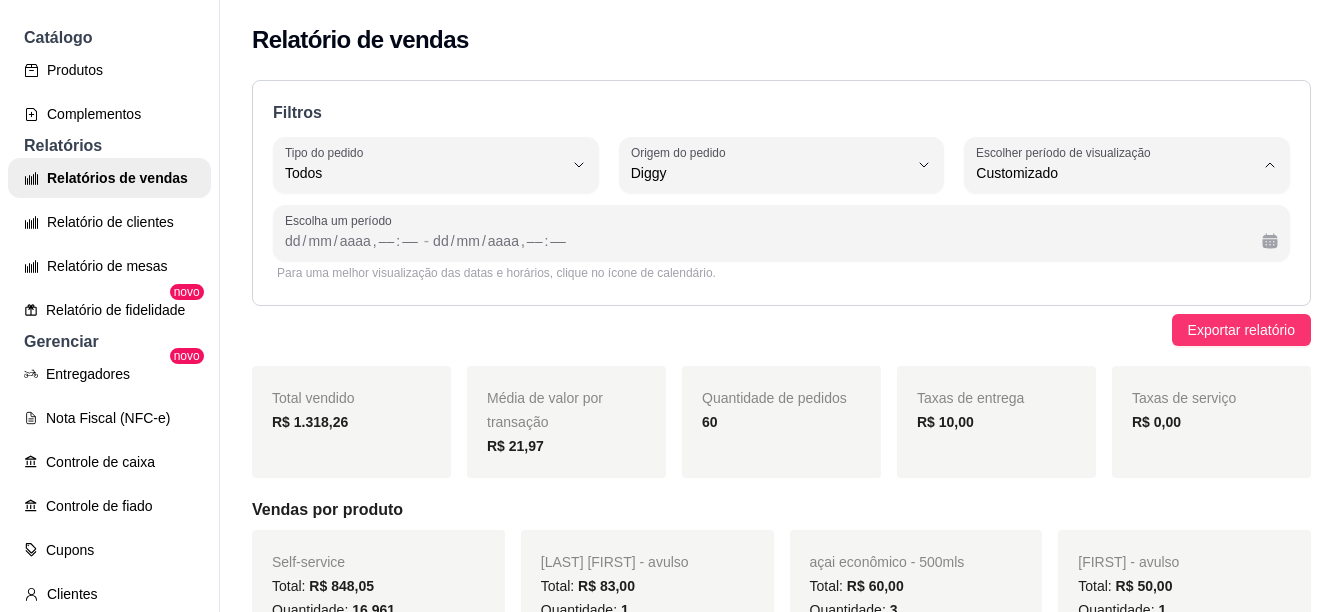 click on "Ontem" at bounding box center (1105, 253) 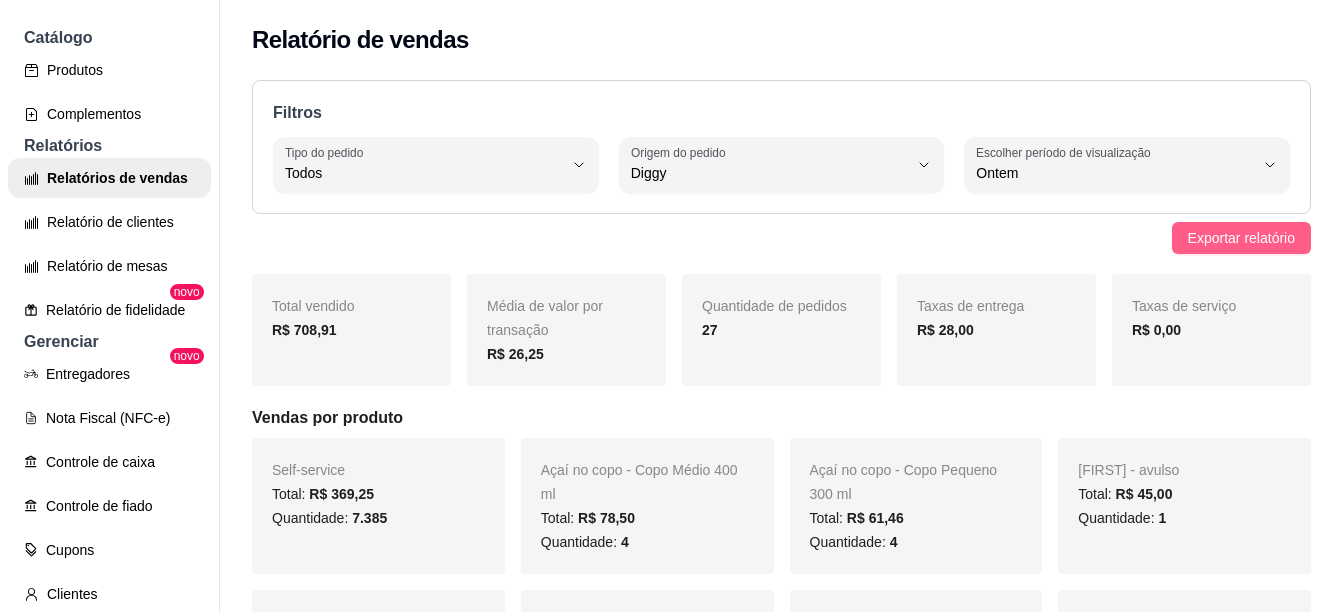 click on "Exportar relatório" at bounding box center (1241, 238) 